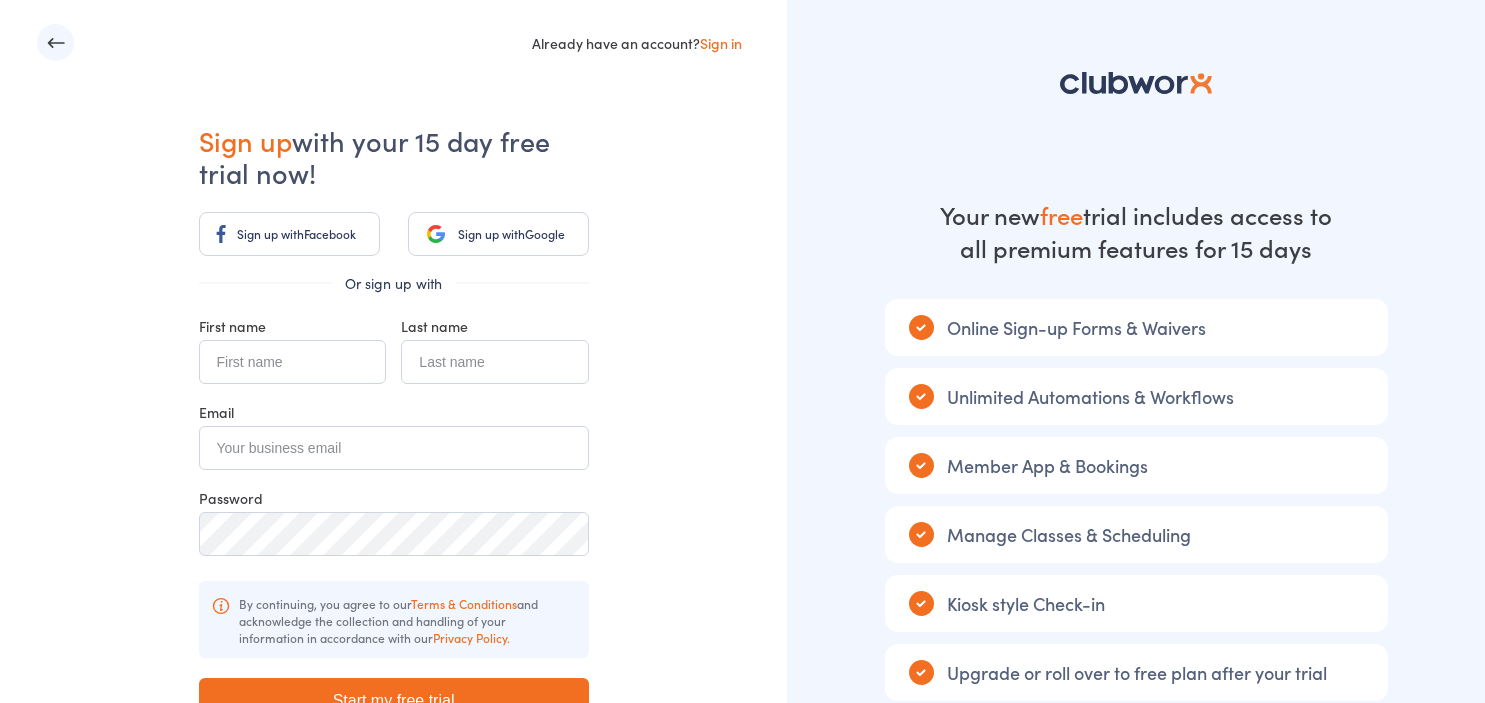 scroll, scrollTop: 0, scrollLeft: 0, axis: both 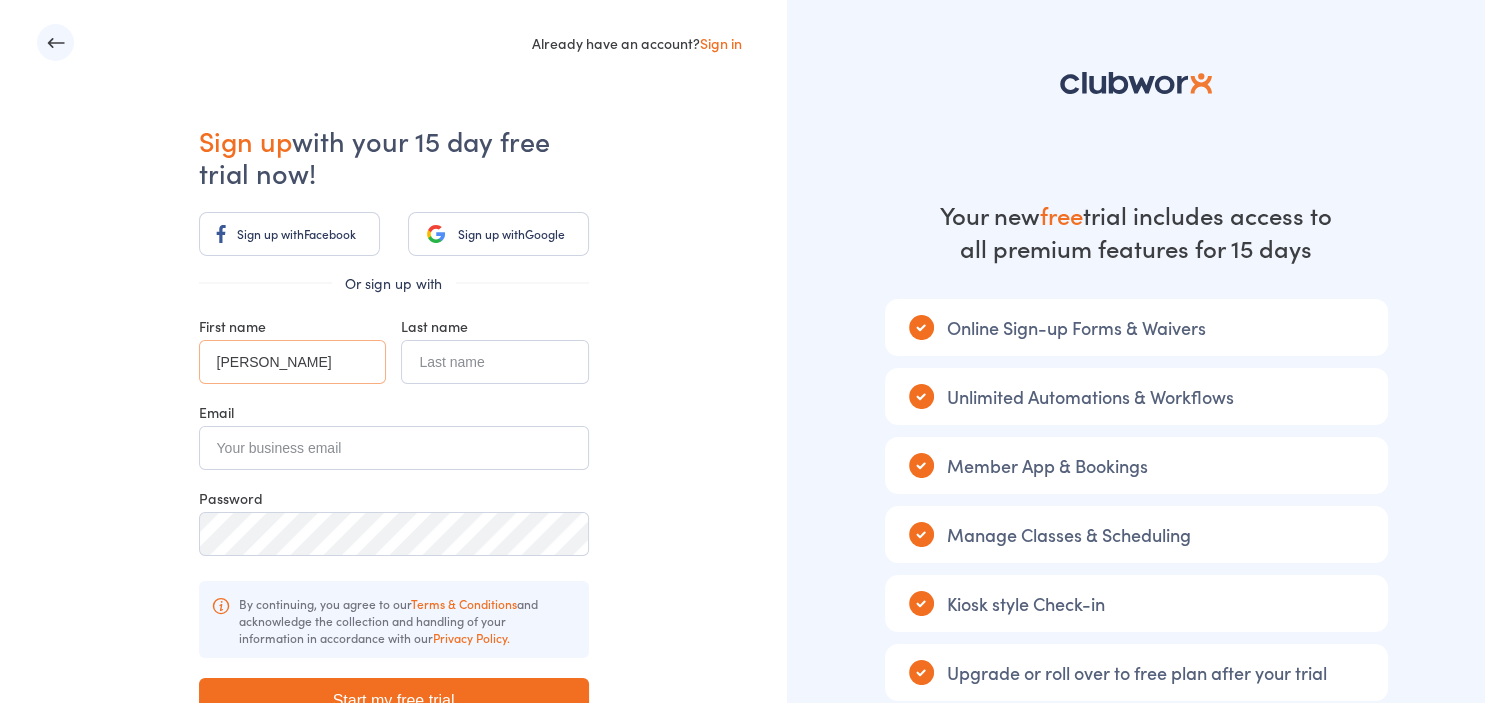 type on "Gareth" 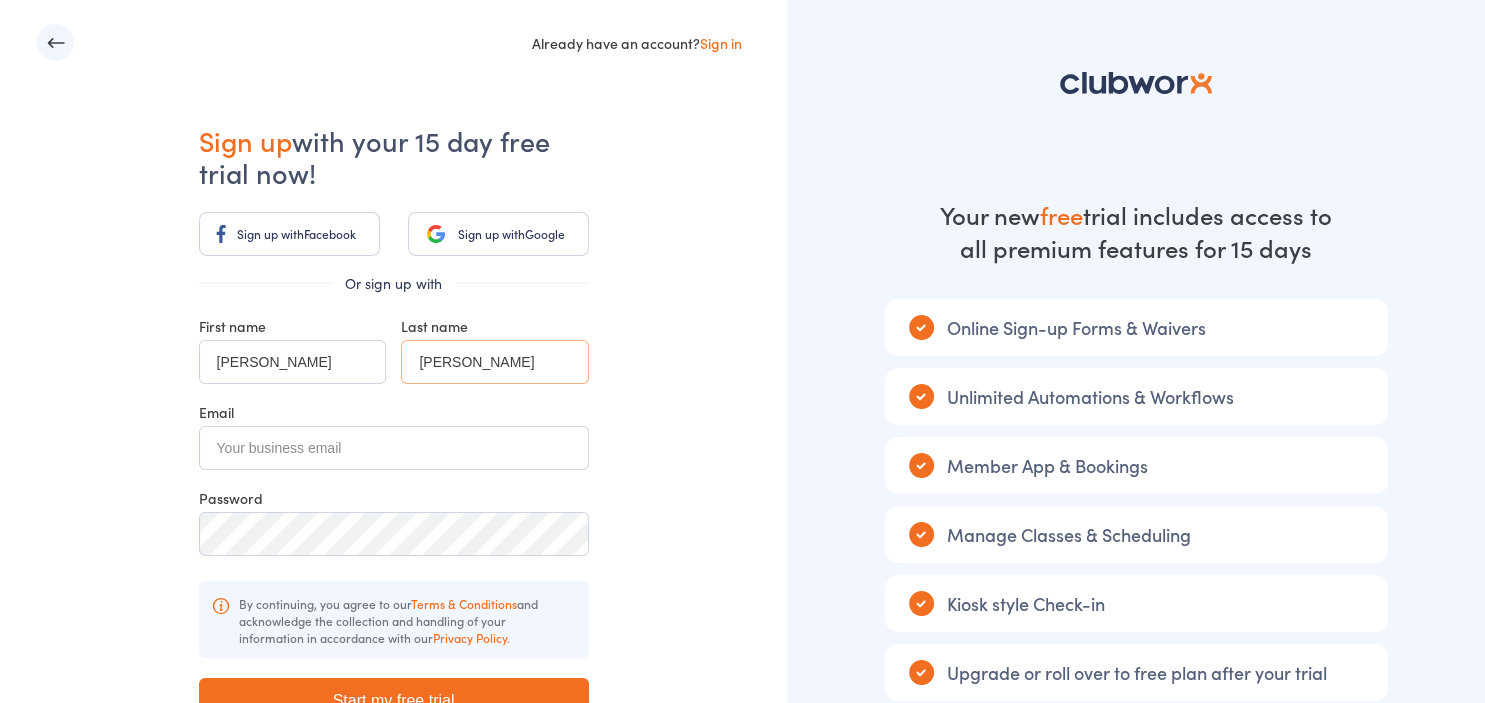 type on "Morris" 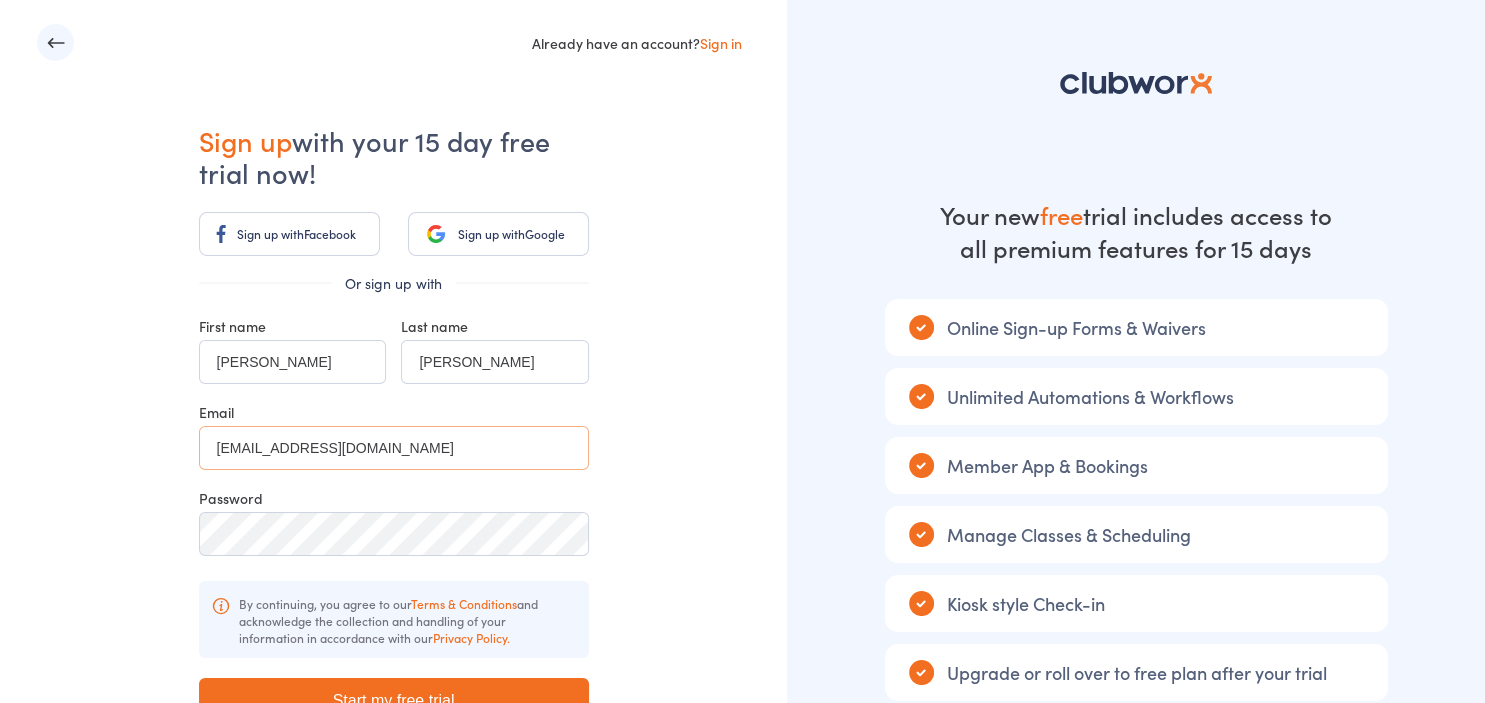 type on "gareth.jm96@gmail.com" 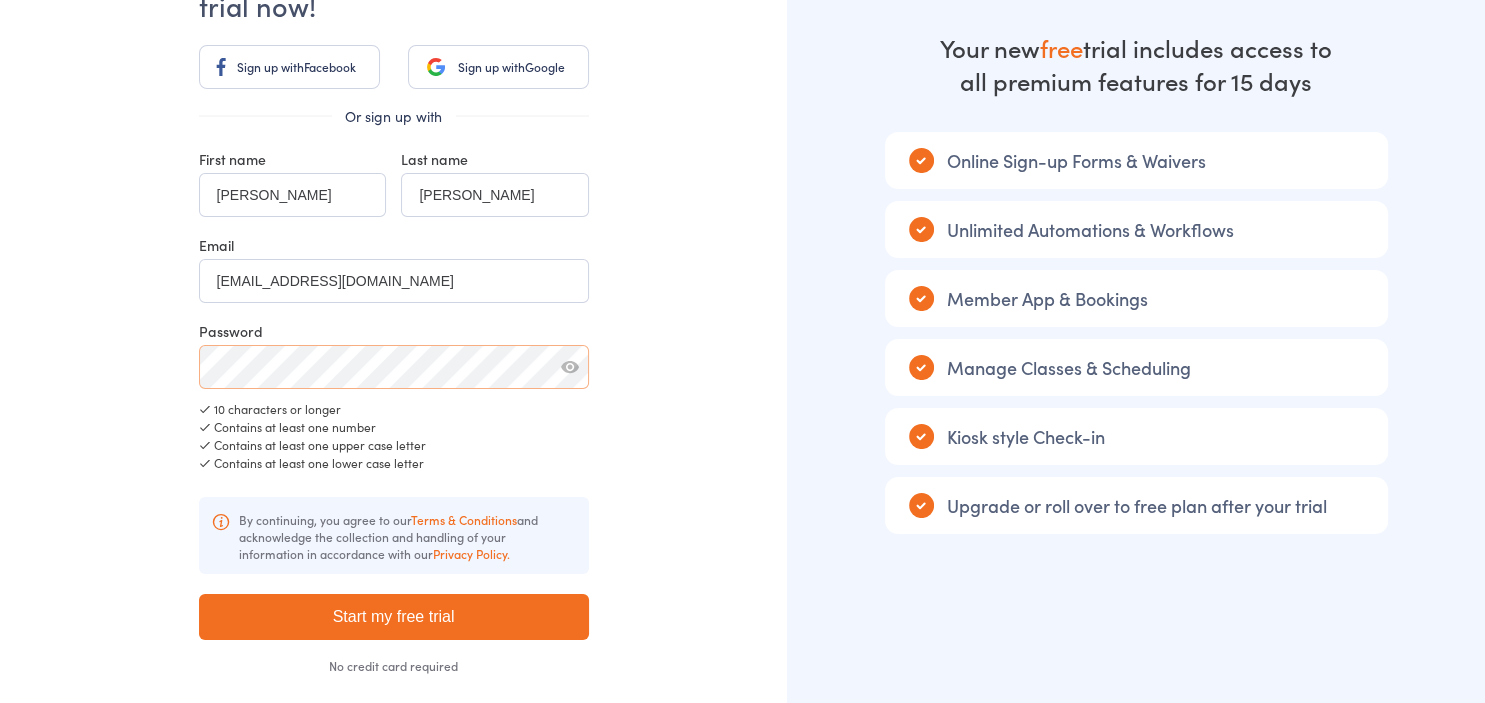 scroll, scrollTop: 259, scrollLeft: 0, axis: vertical 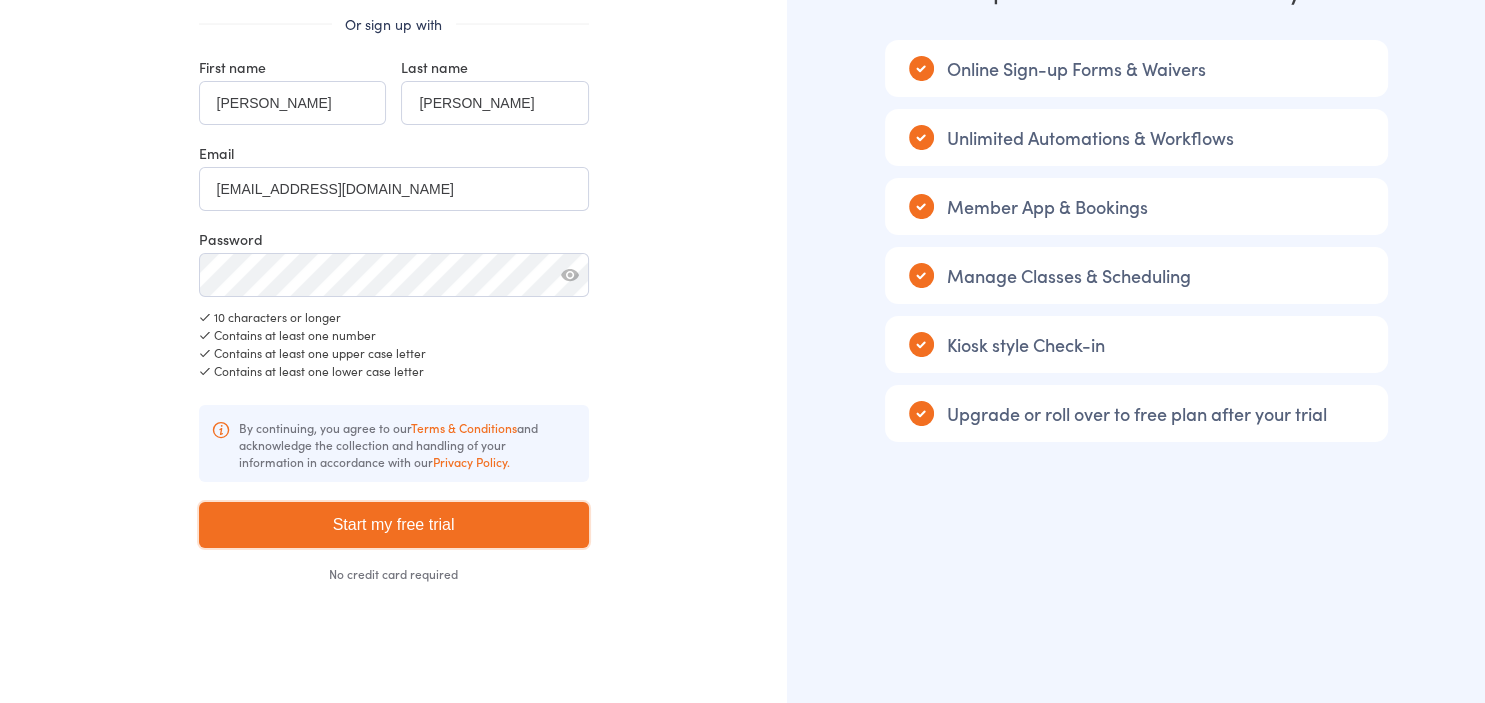 click on "Start my free trial" at bounding box center (394, 525) 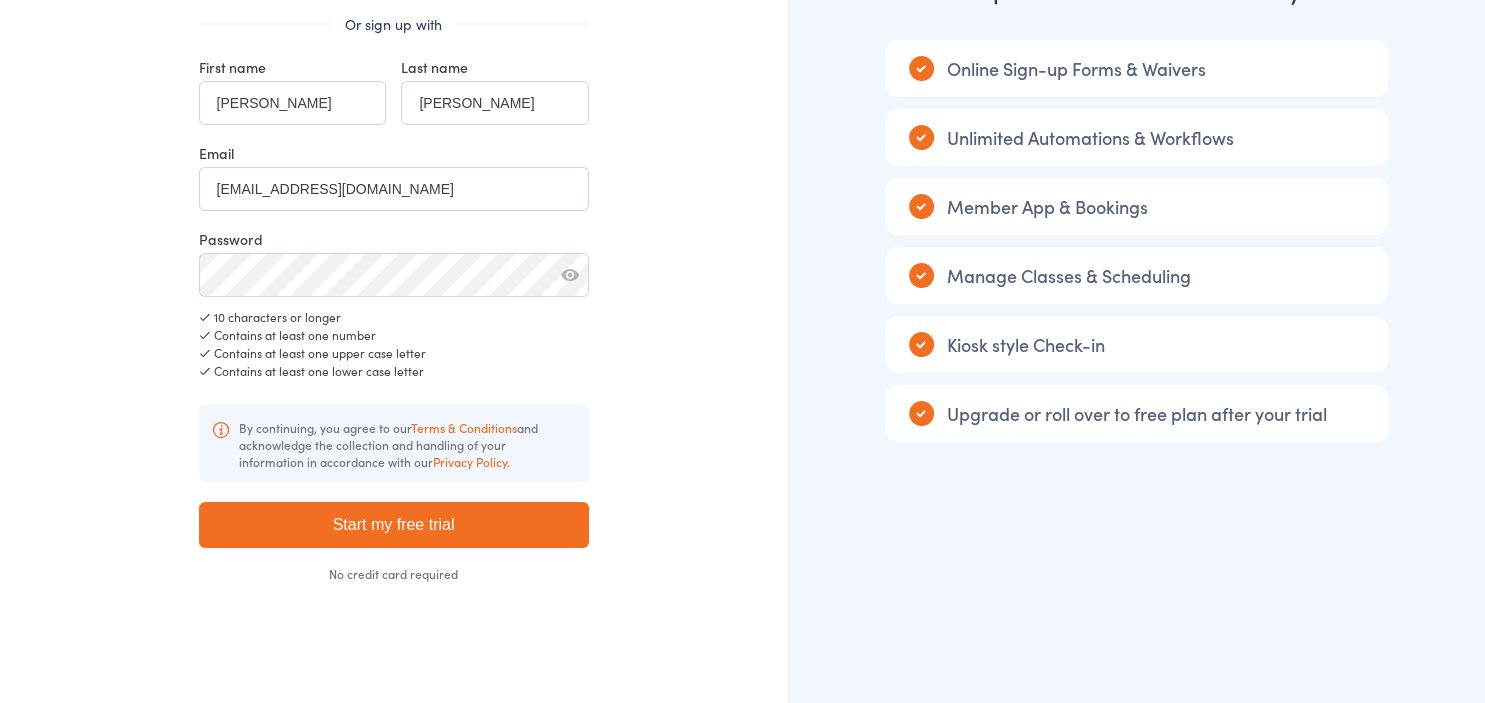 type on "Please wait ..." 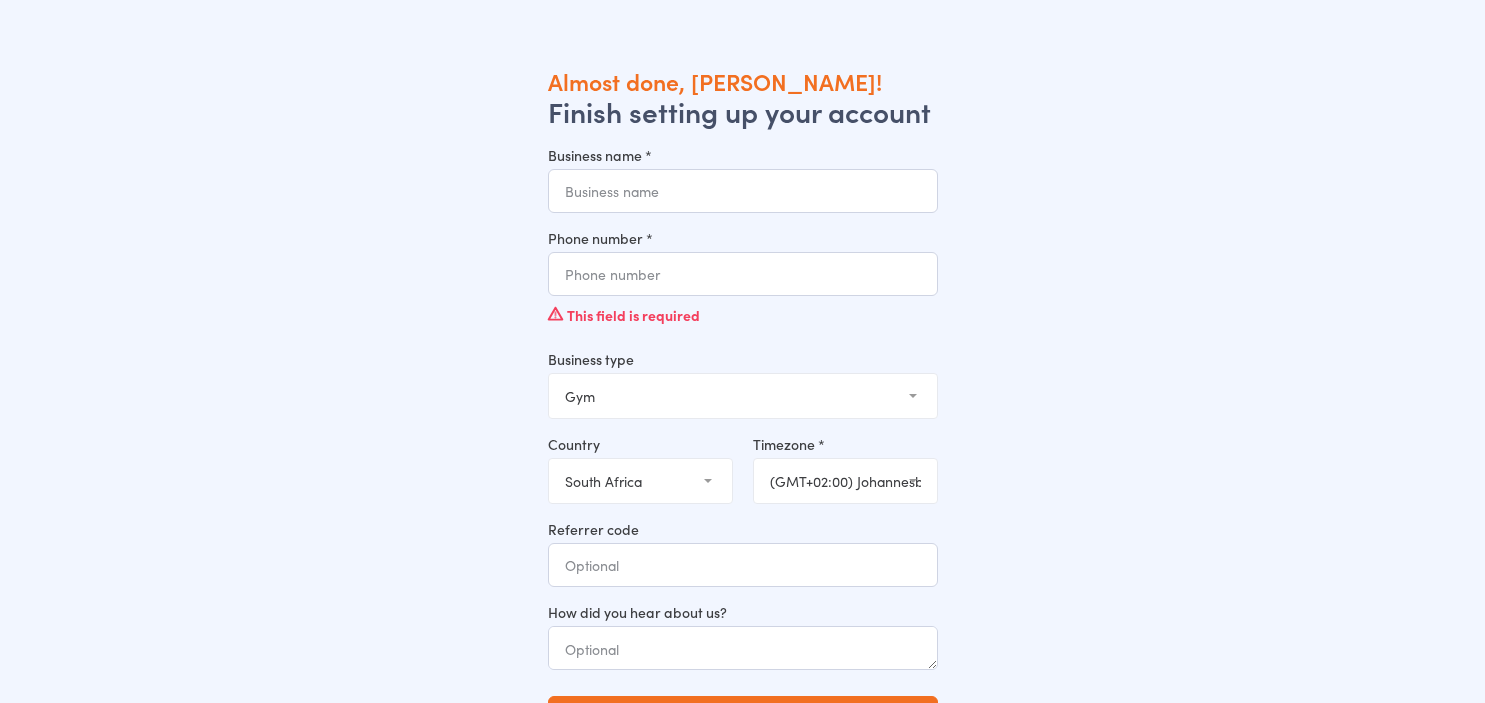 scroll, scrollTop: 0, scrollLeft: 0, axis: both 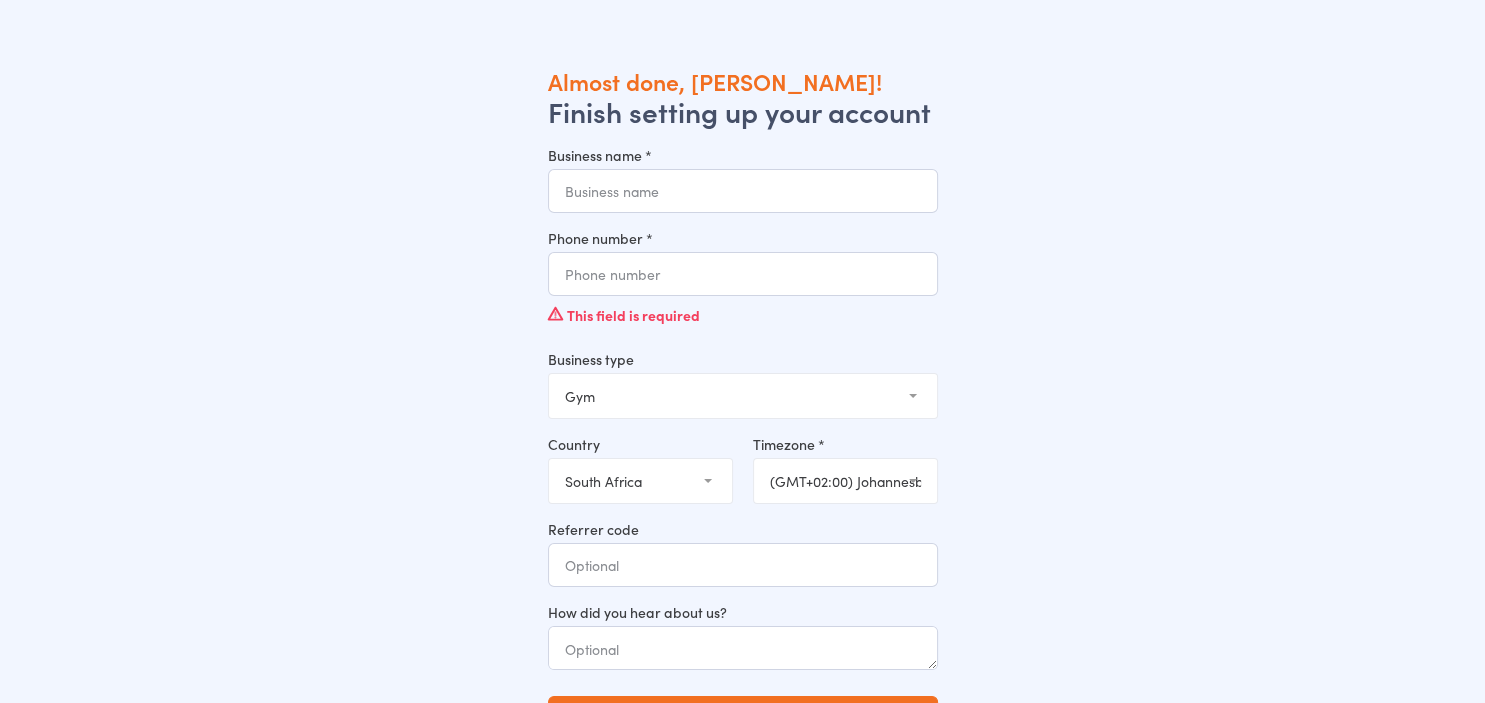 click on "Business name *" at bounding box center (743, 191) 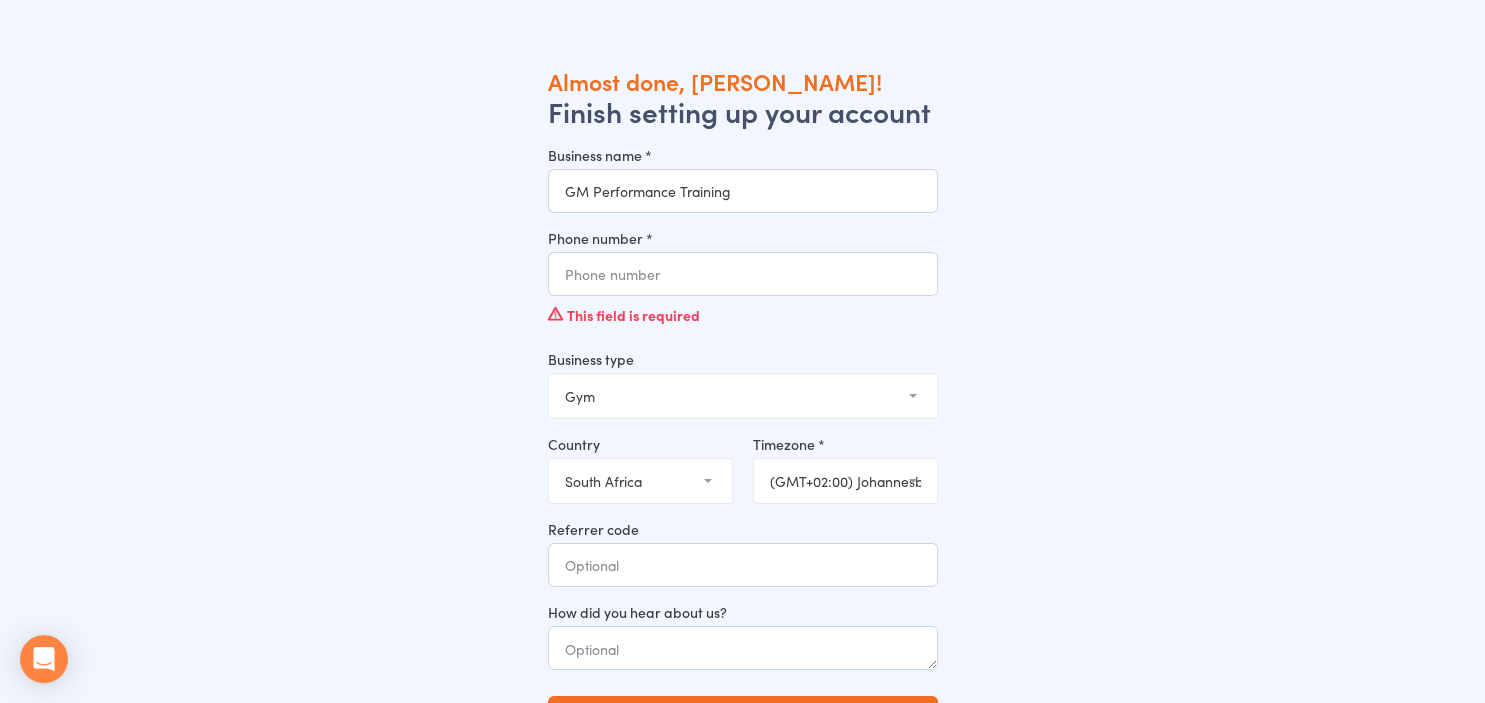 type on "GM Performance Training" 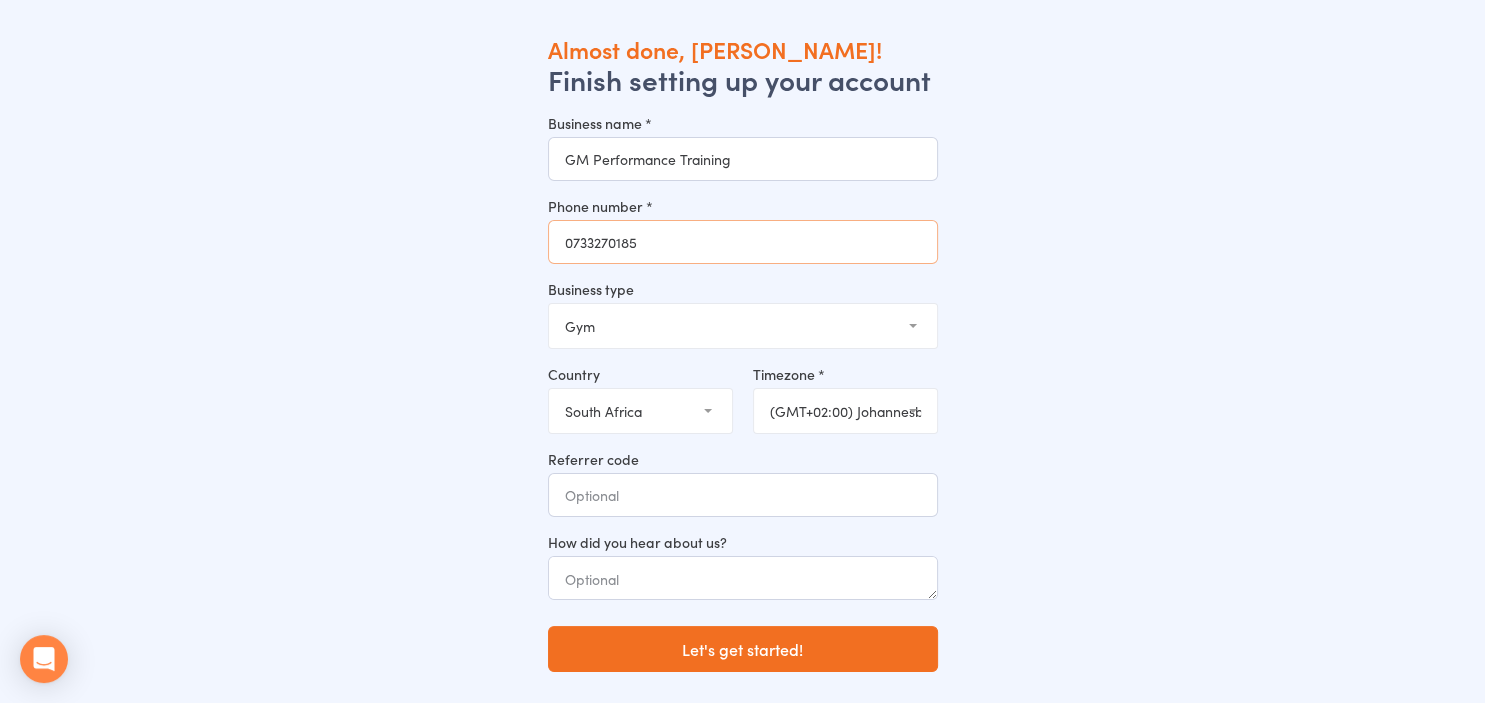 scroll, scrollTop: 66, scrollLeft: 0, axis: vertical 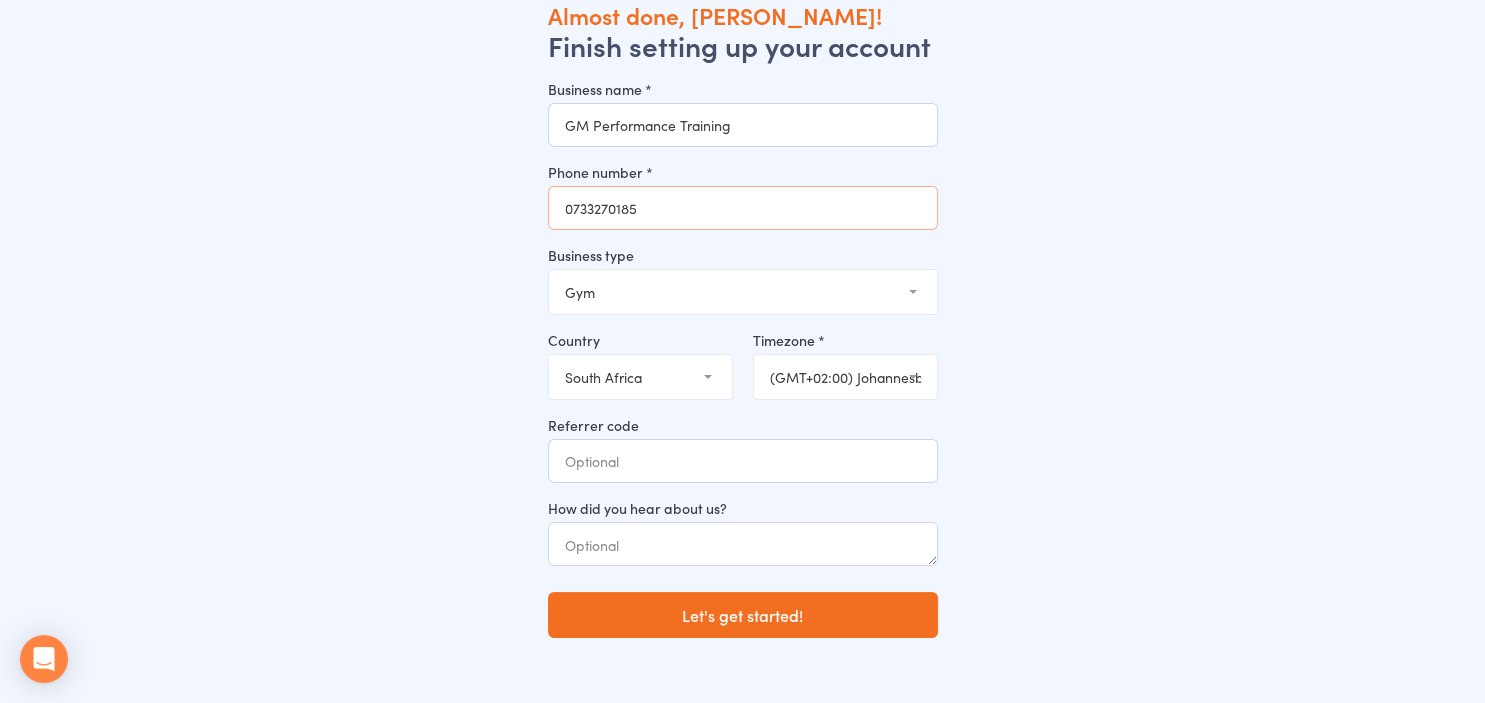 type on "0733270185" 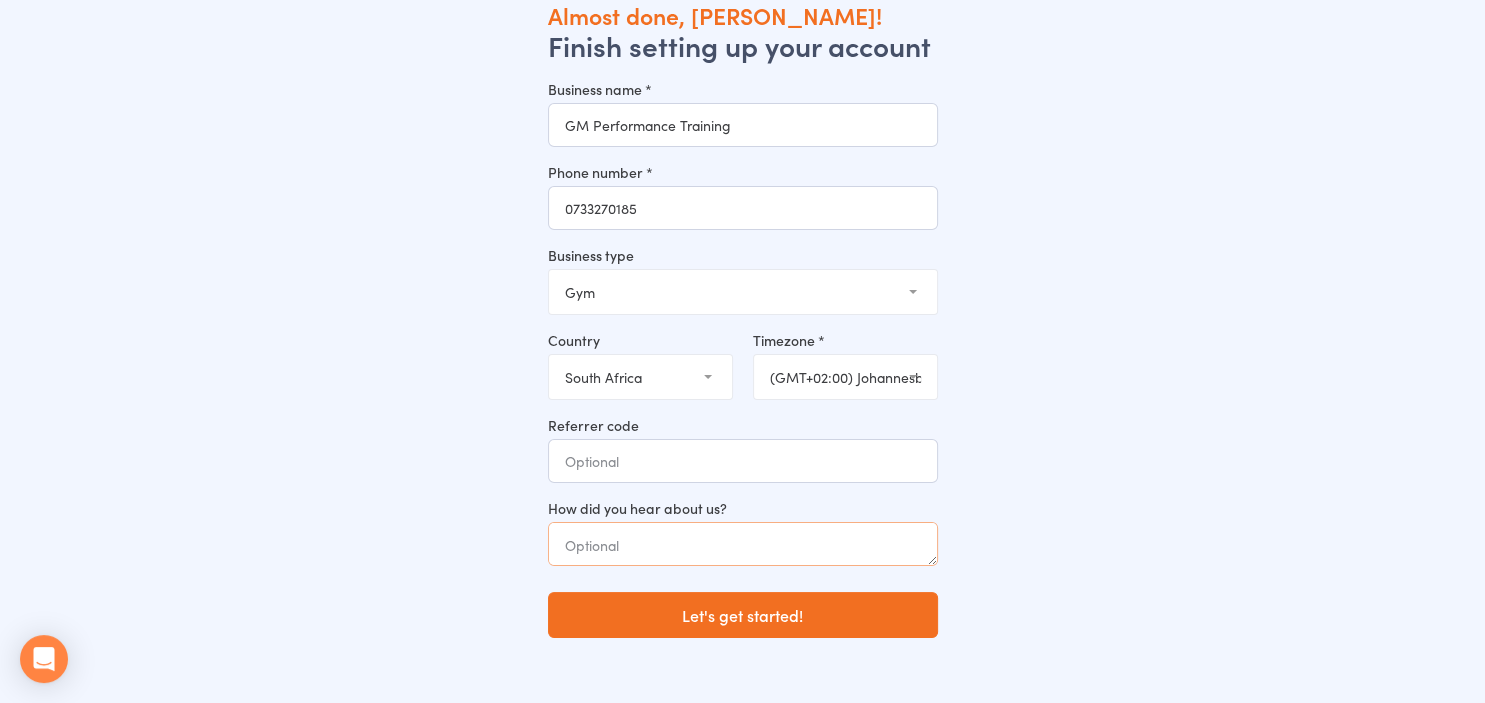 click at bounding box center [743, 544] 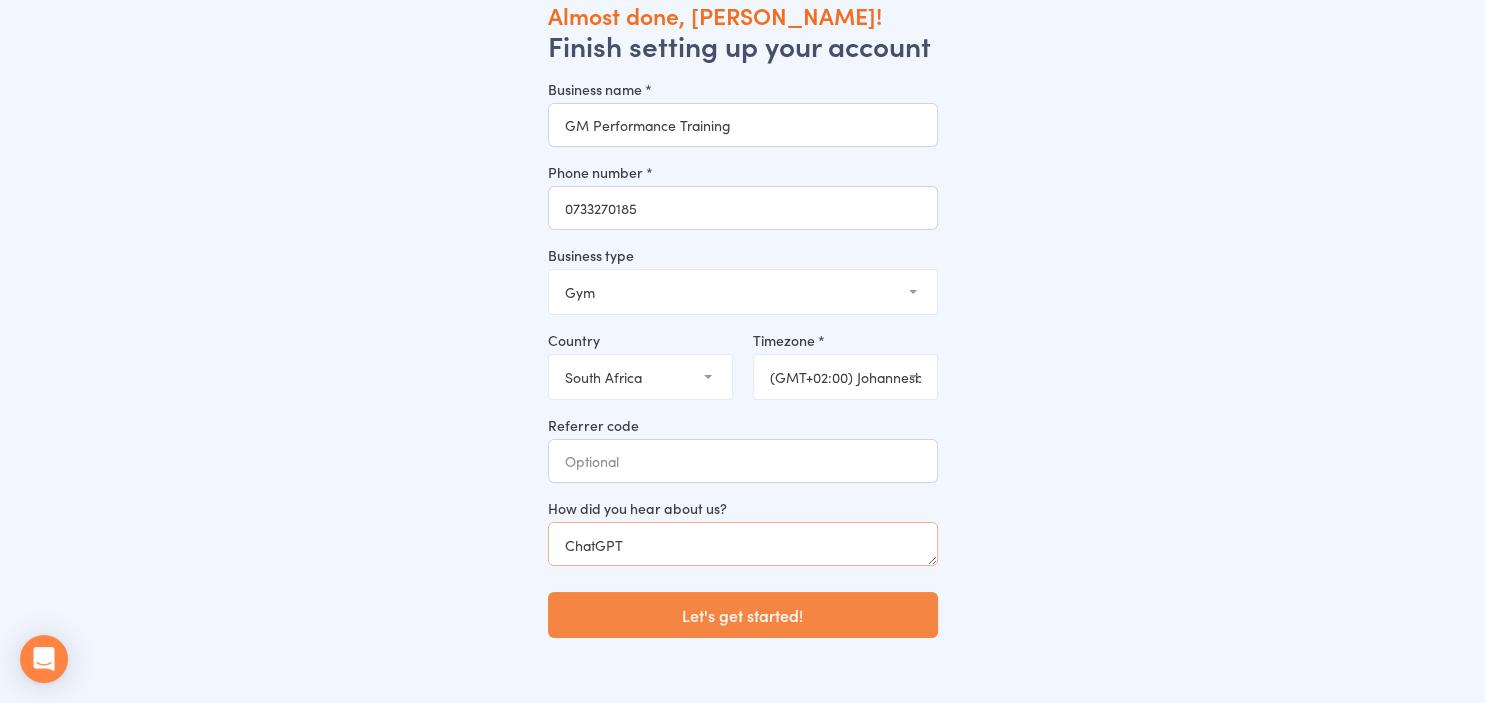 type on "ChatGPT" 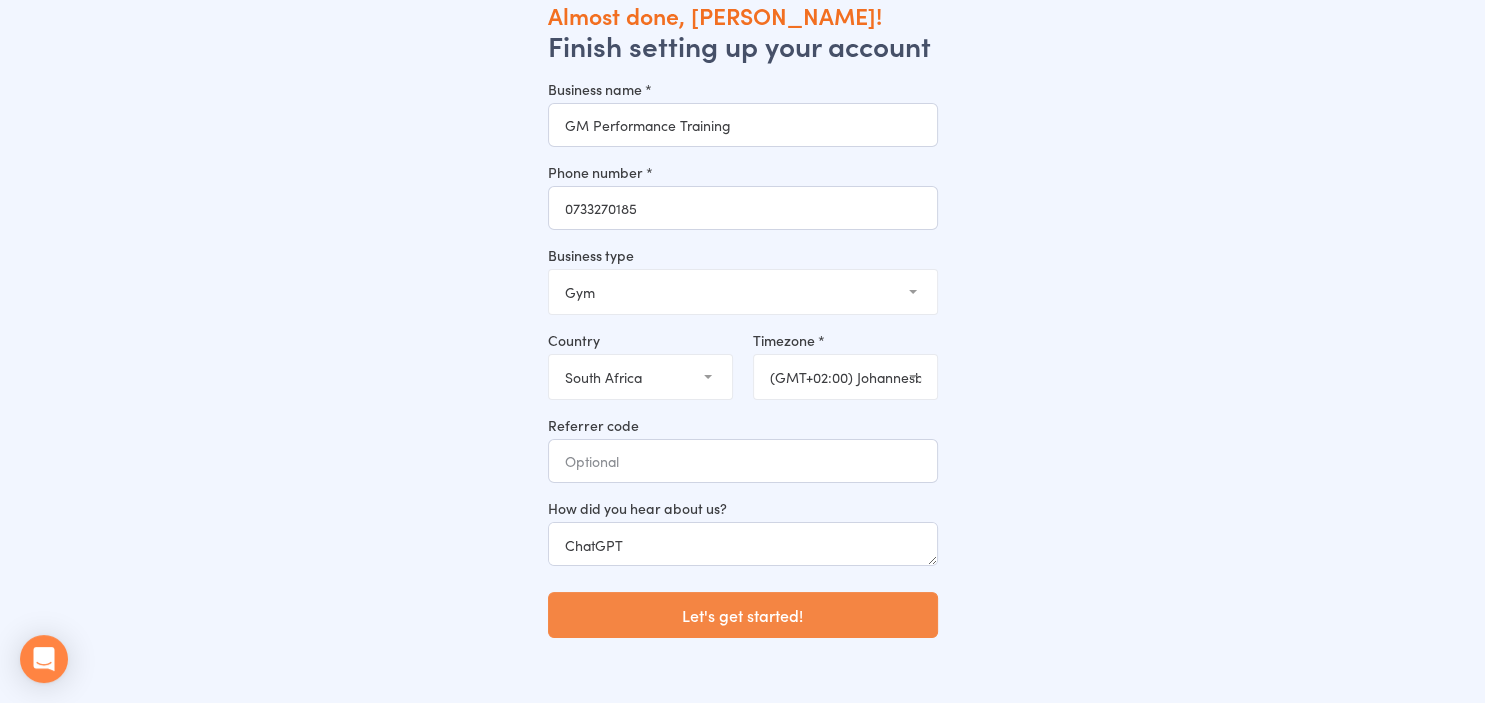 click on "Let's get started!" at bounding box center (743, 615) 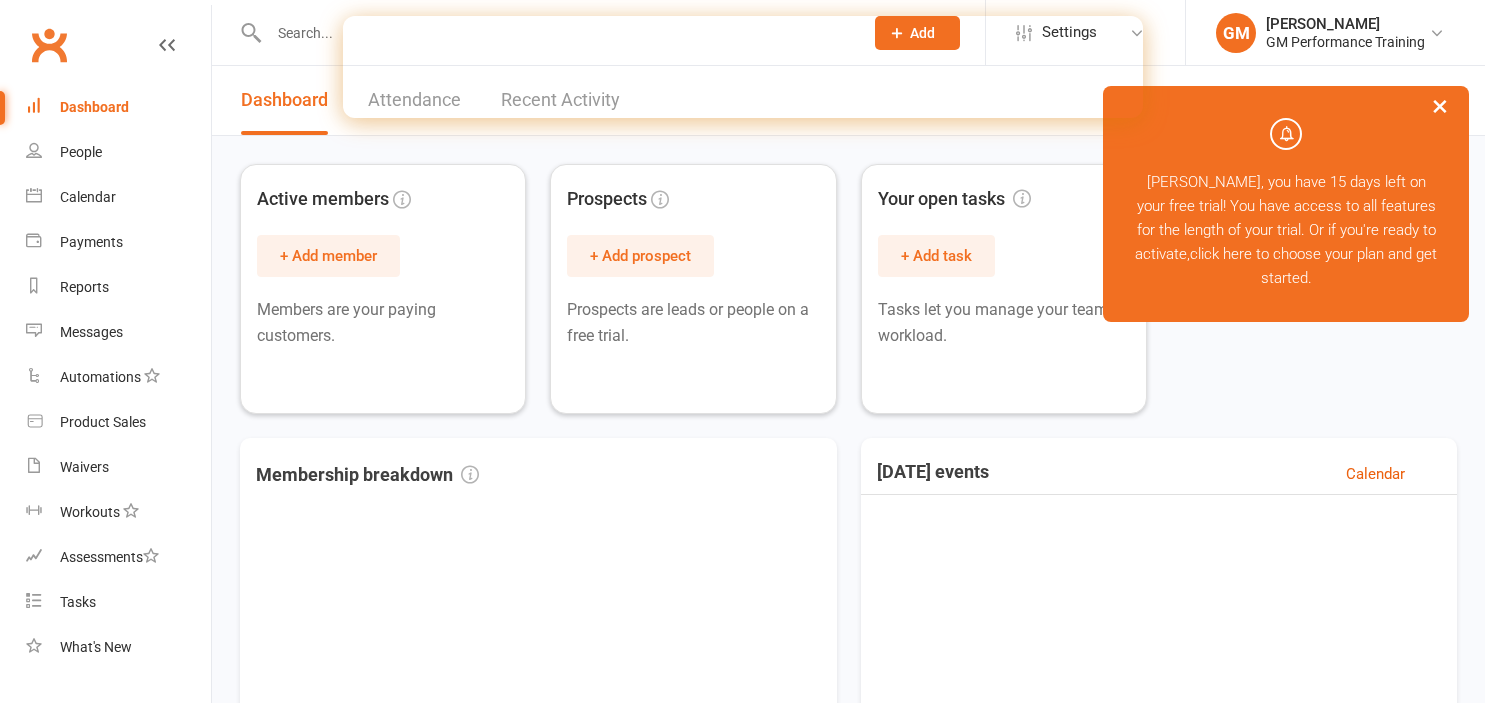 scroll, scrollTop: 0, scrollLeft: 0, axis: both 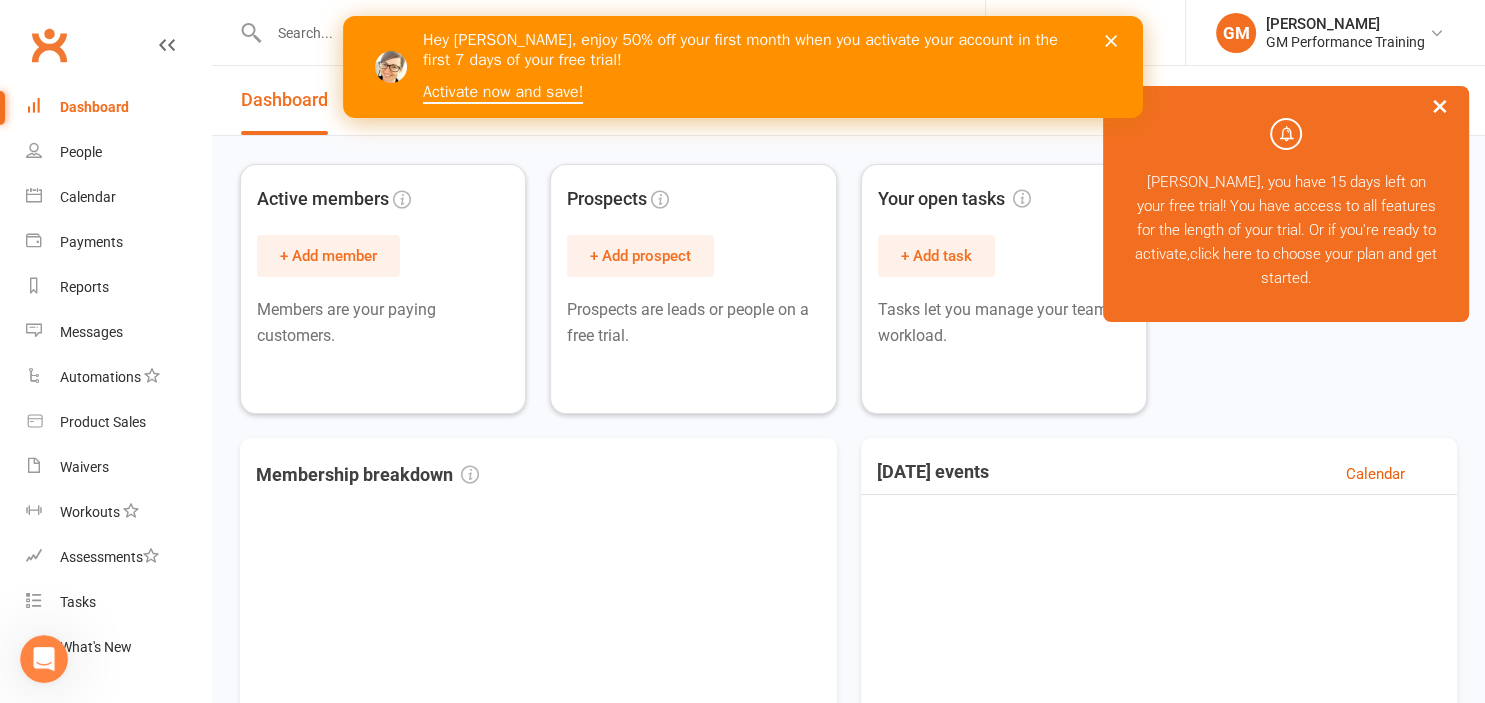 click 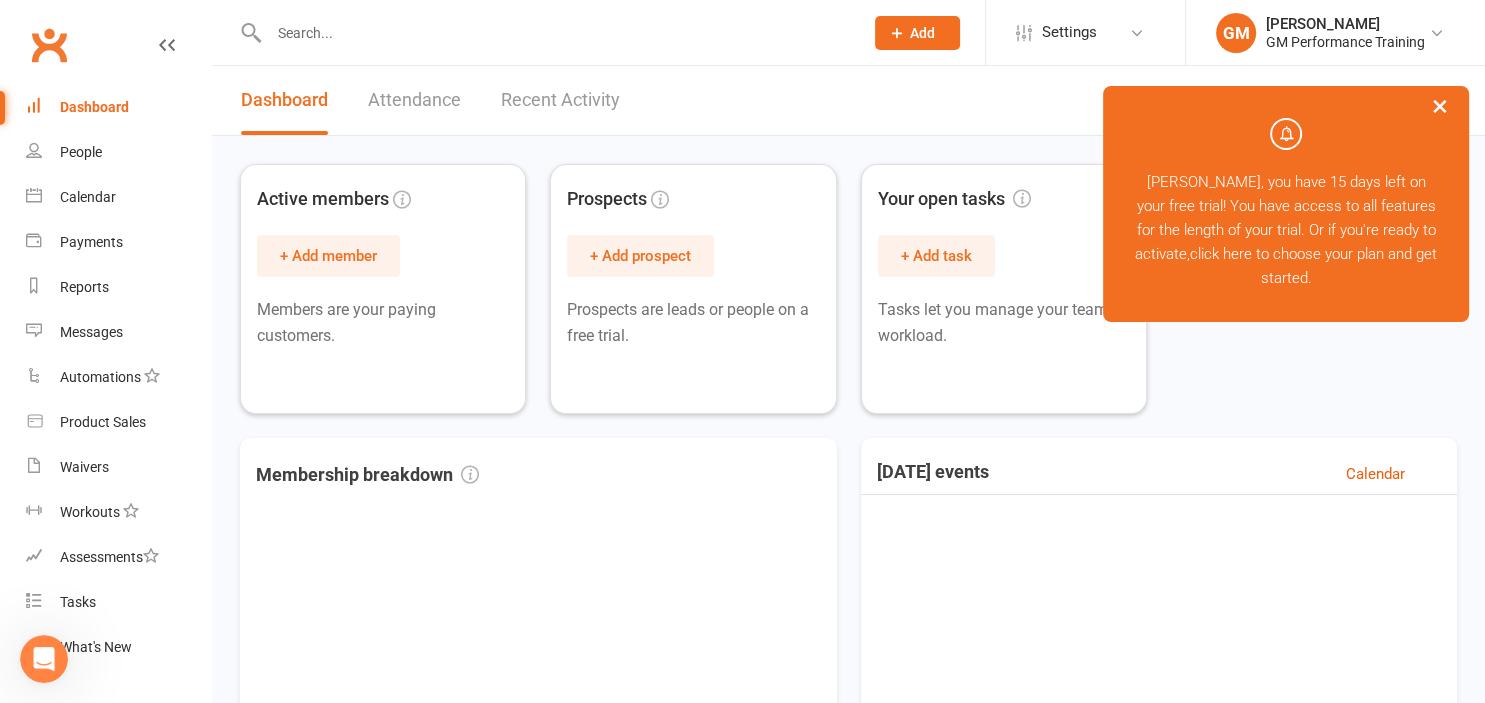 click on "×" at bounding box center (1440, 105) 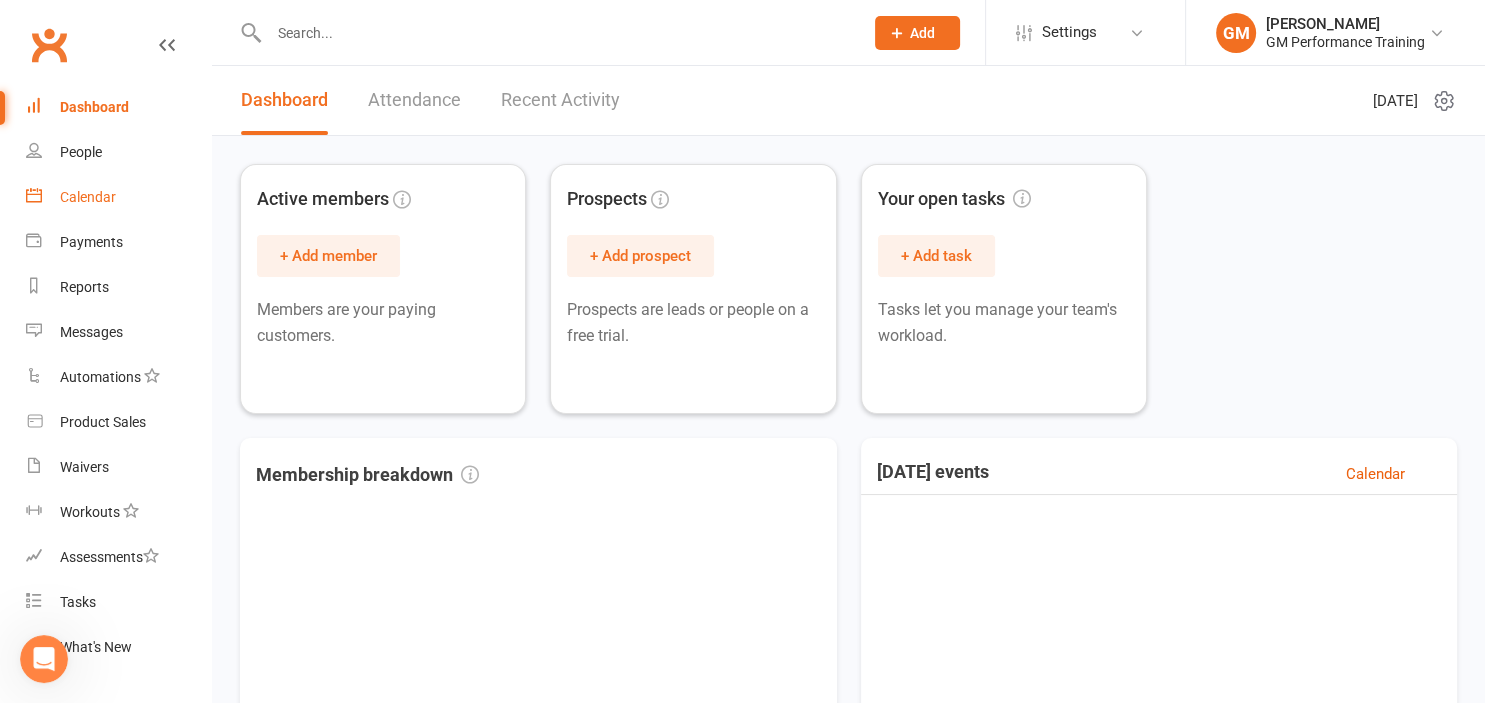 click on "Calendar" at bounding box center [88, 197] 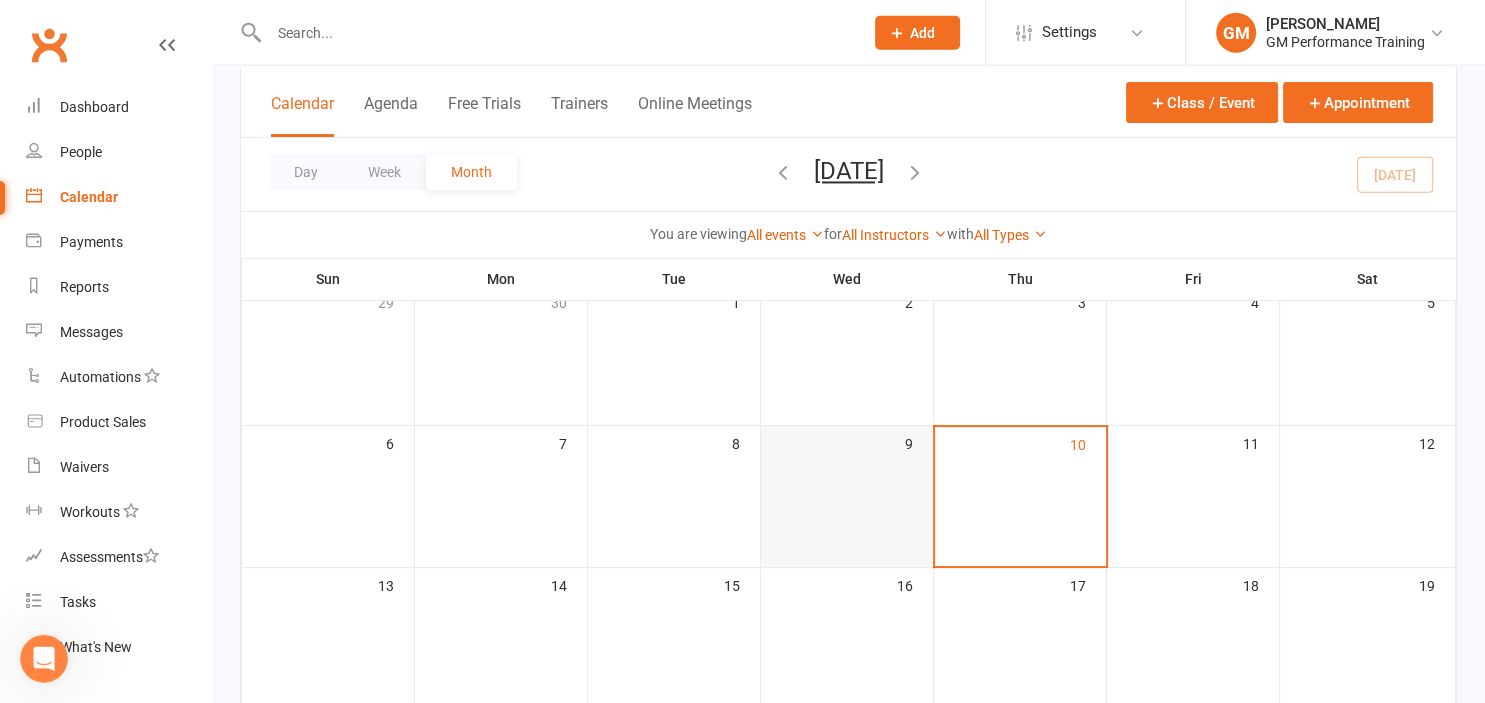 scroll, scrollTop: 140, scrollLeft: 0, axis: vertical 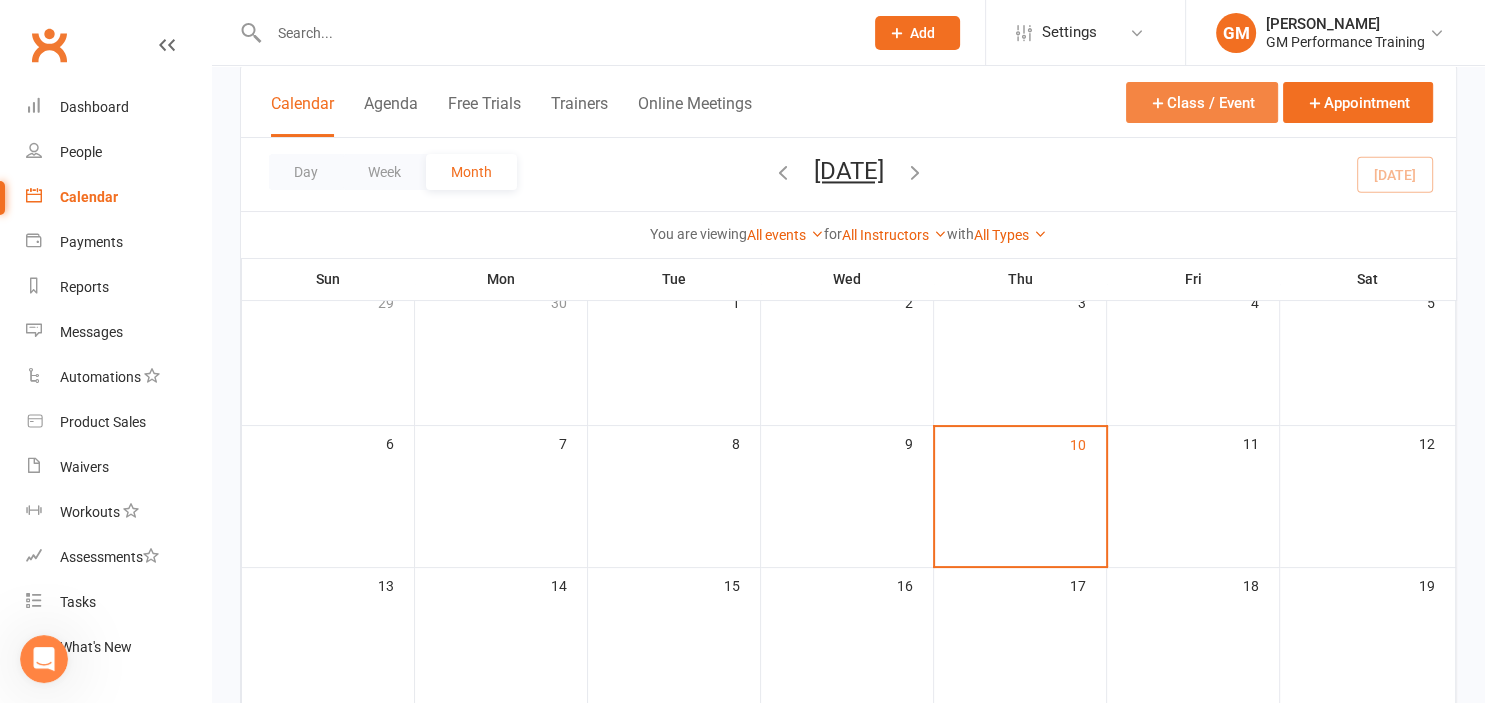click on "Class / Event" at bounding box center [1202, 102] 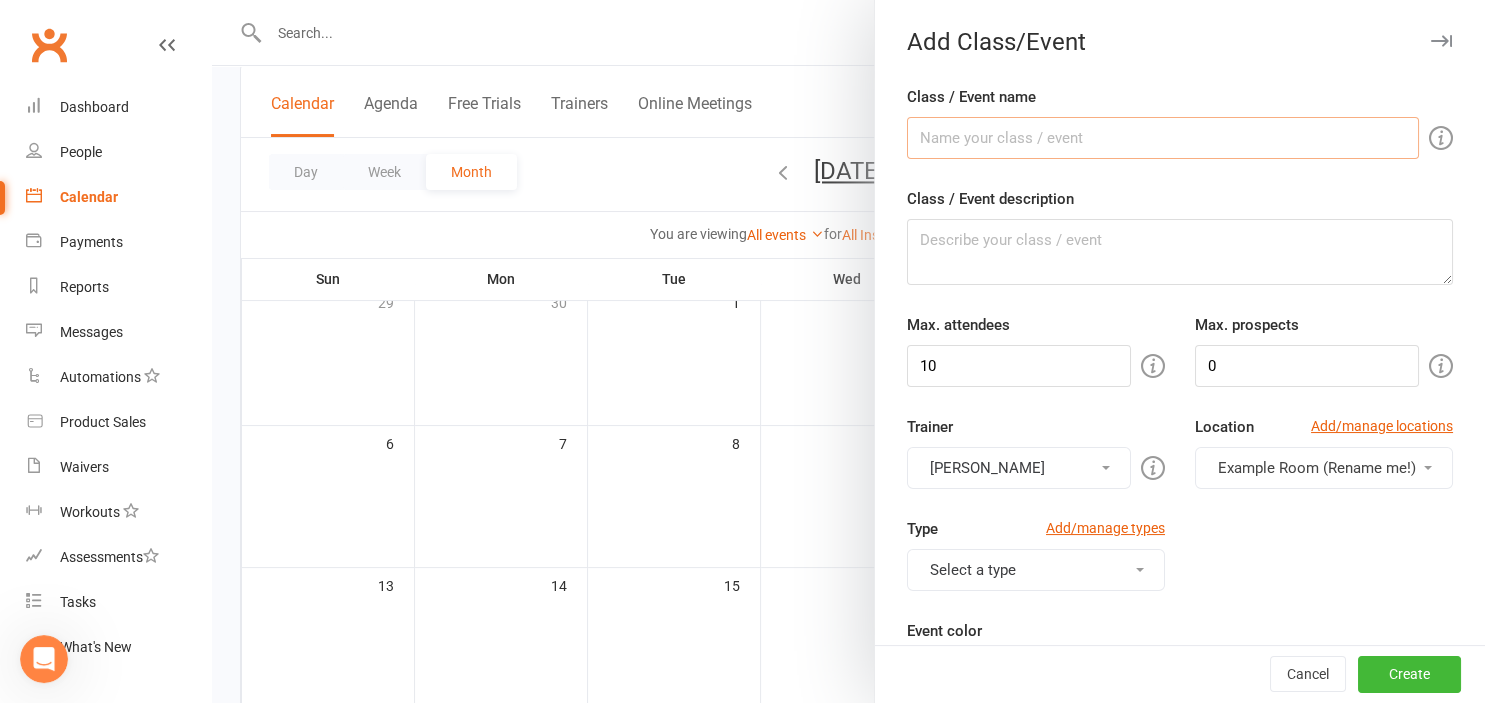 click on "Class / Event name" at bounding box center [1163, 138] 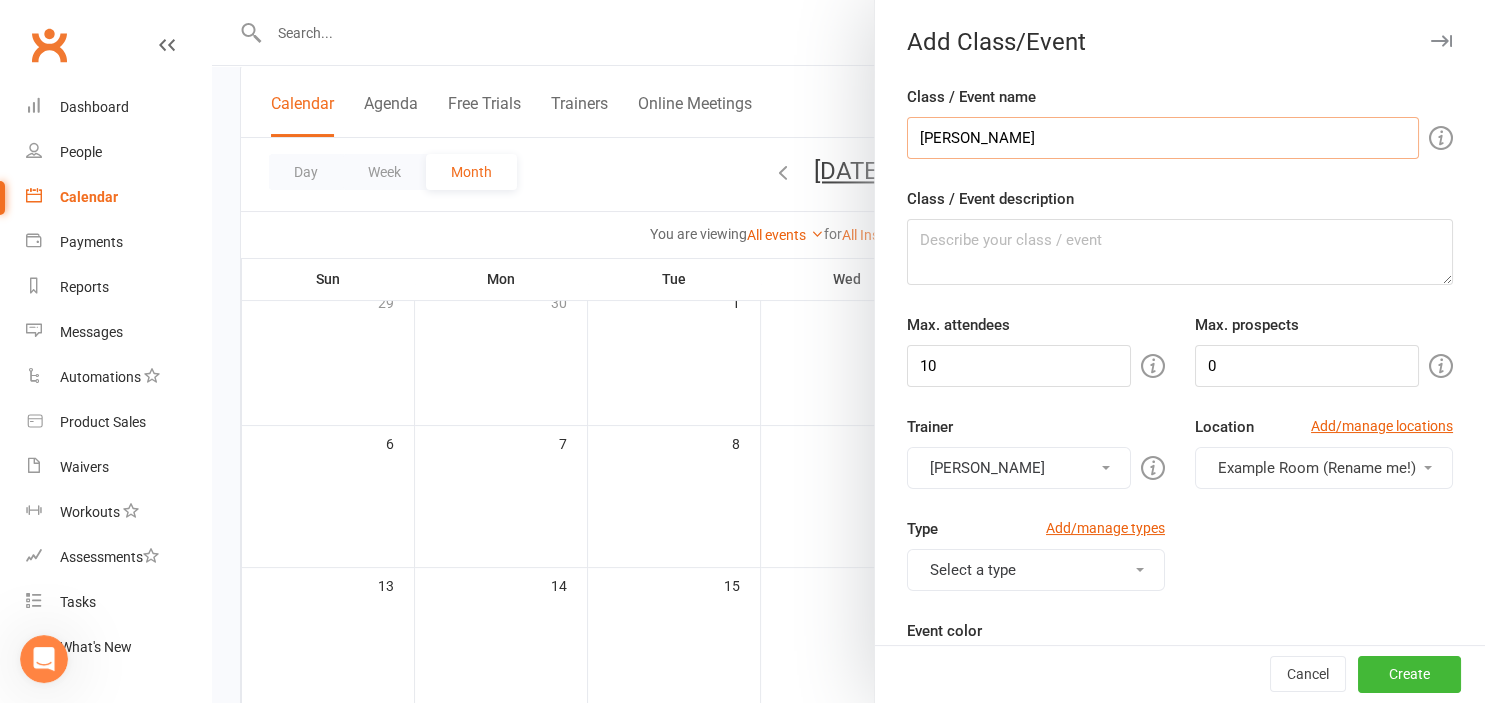 type on "[PERSON_NAME]" 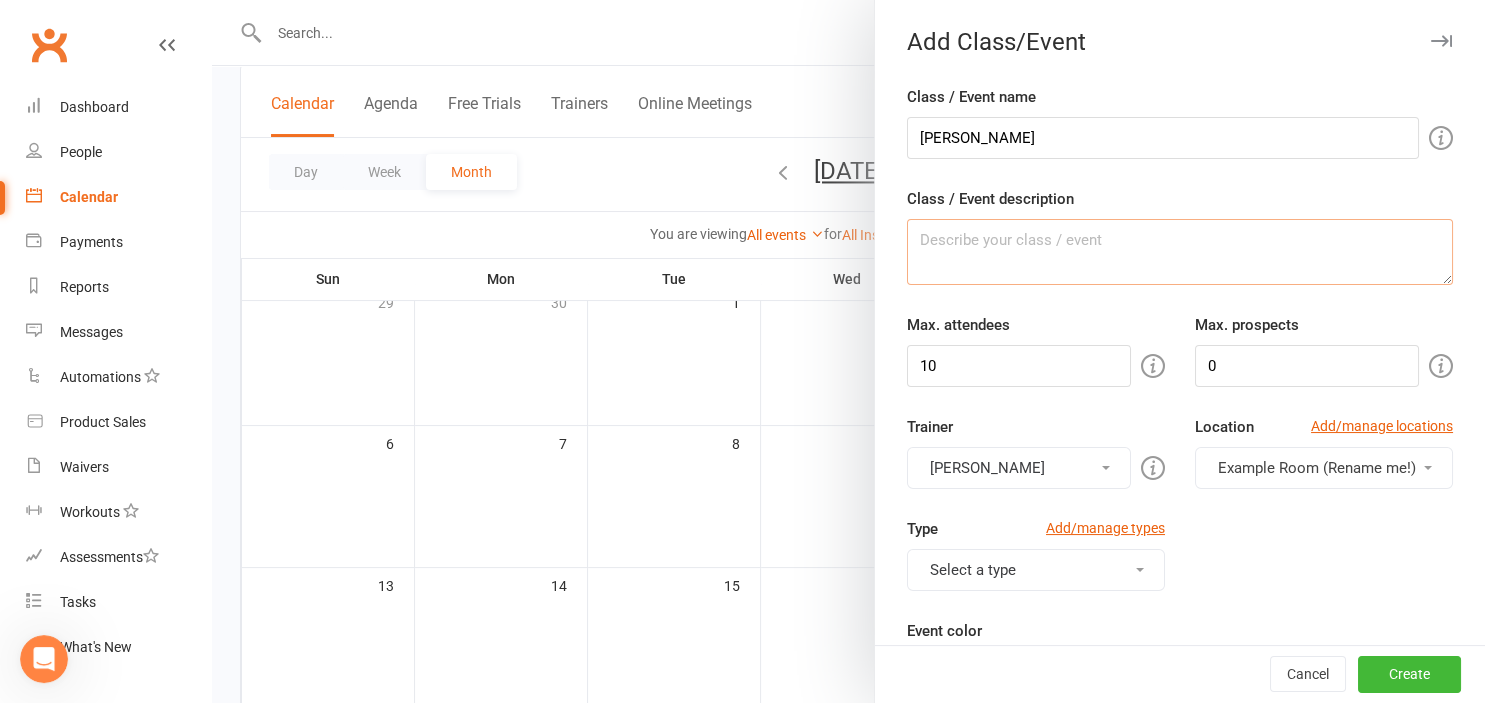 click on "Class / Event description" at bounding box center [1180, 252] 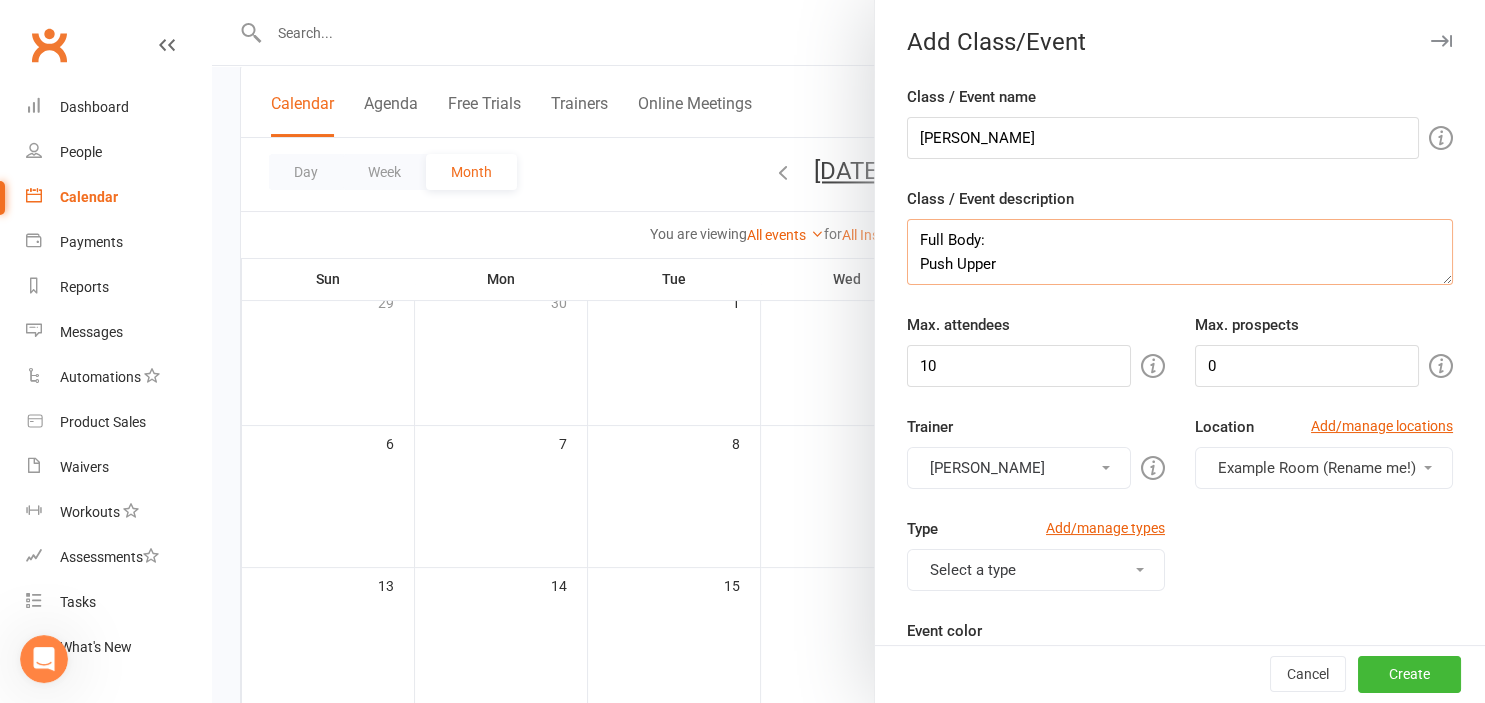 scroll, scrollTop: 16, scrollLeft: 0, axis: vertical 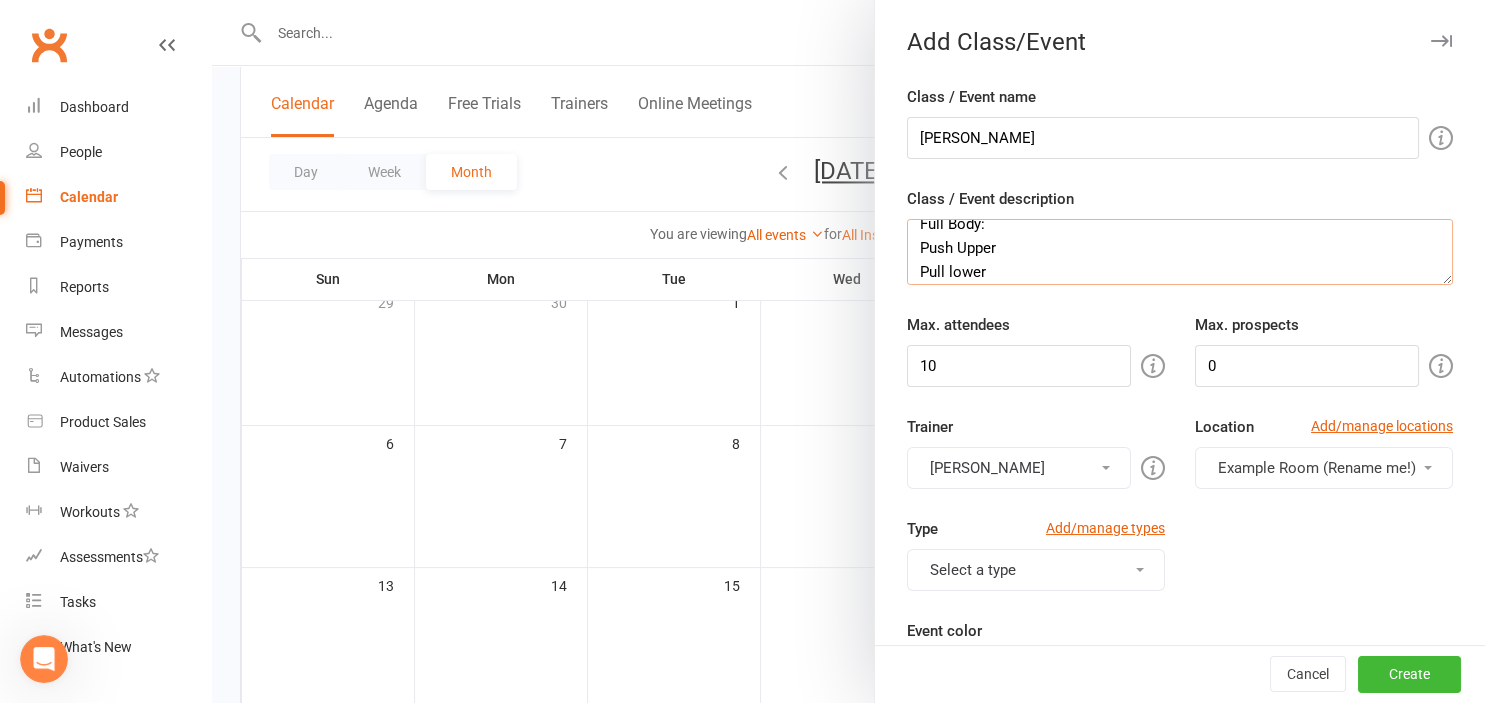 type on "Full Body:
Push Upper
Pull lower" 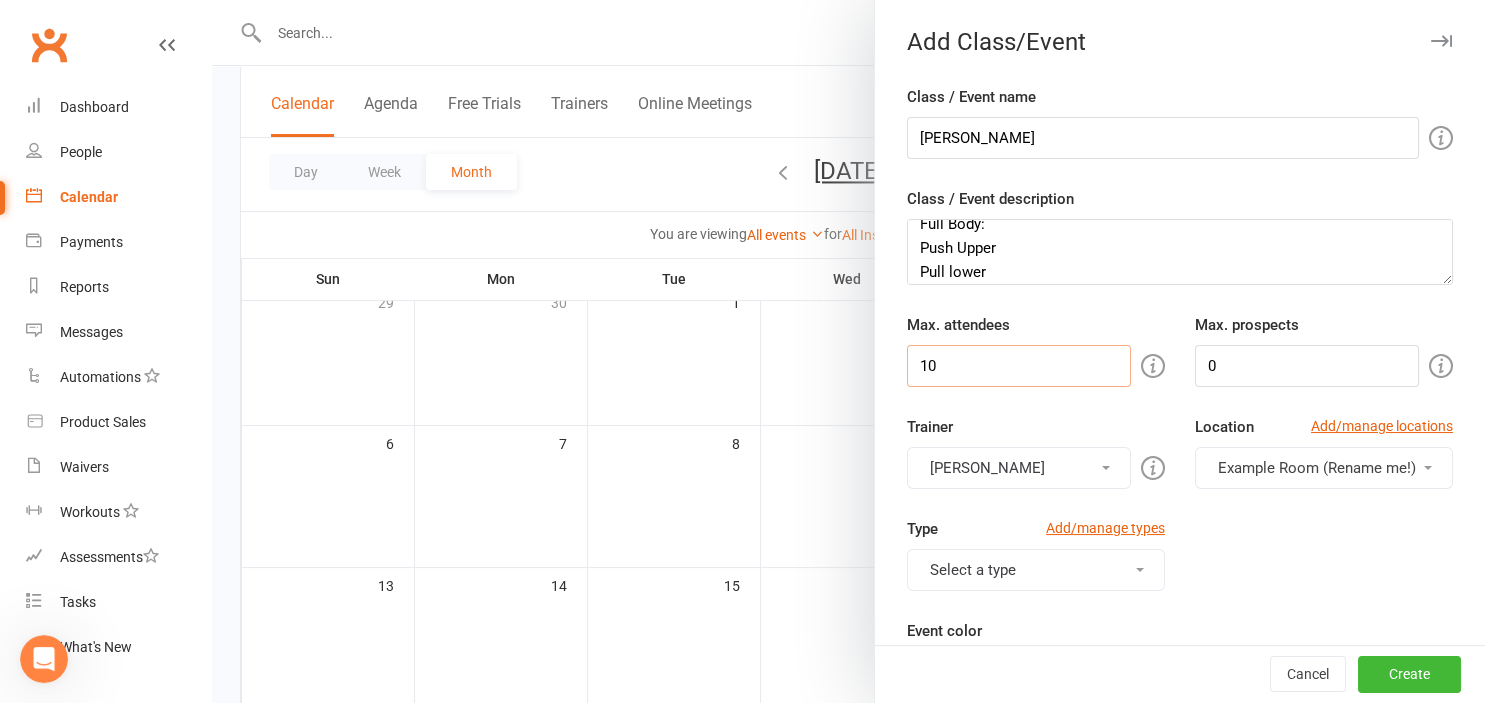click on "10" at bounding box center (1019, 366) 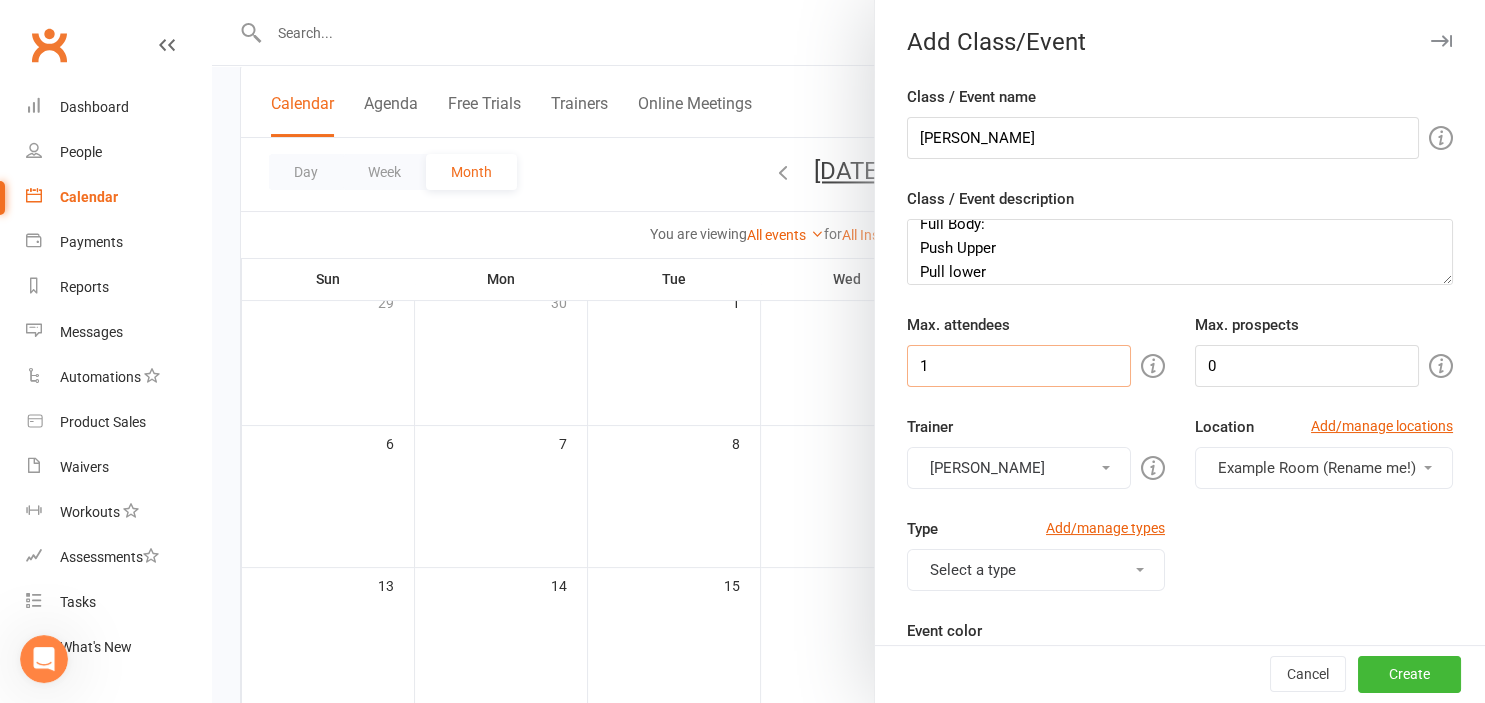 type on "1" 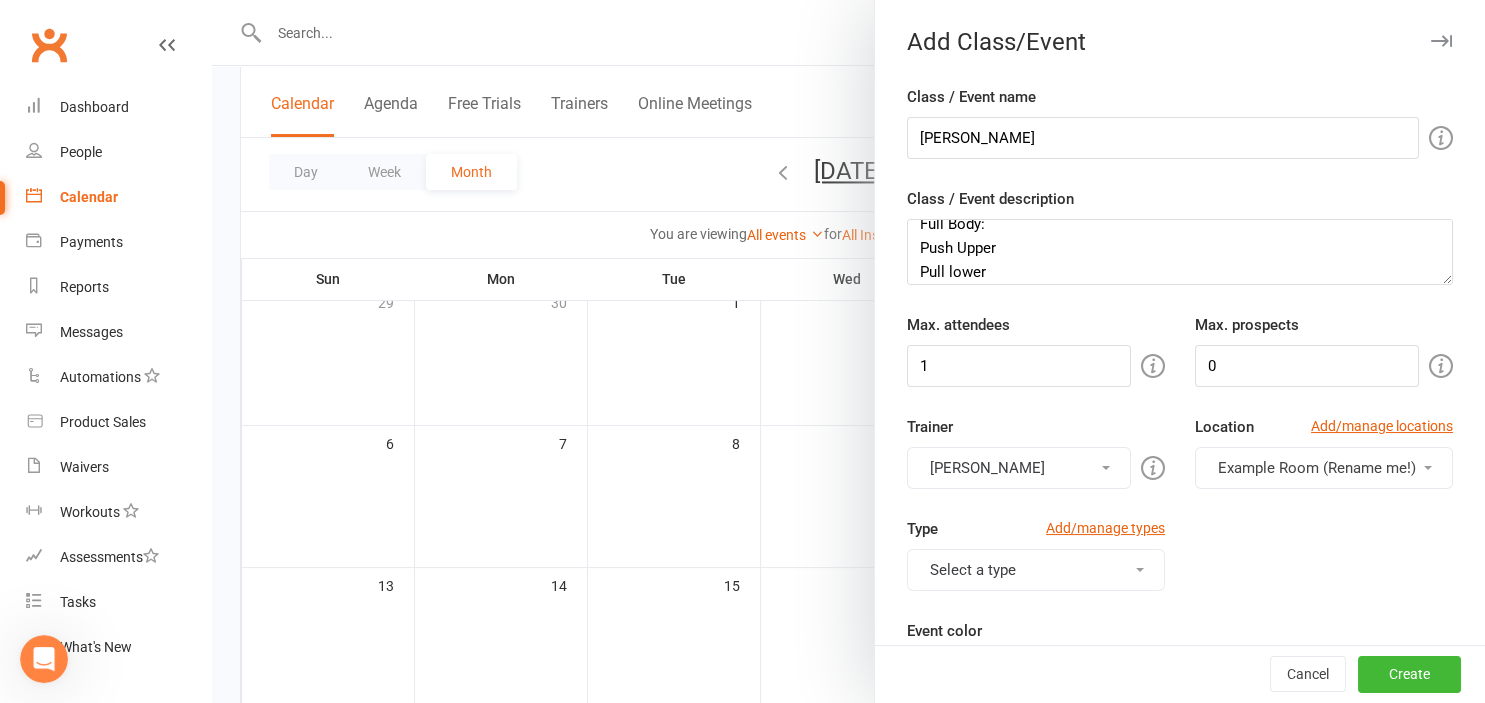 click on "Example Room (Rename me!)" at bounding box center [1317, 468] 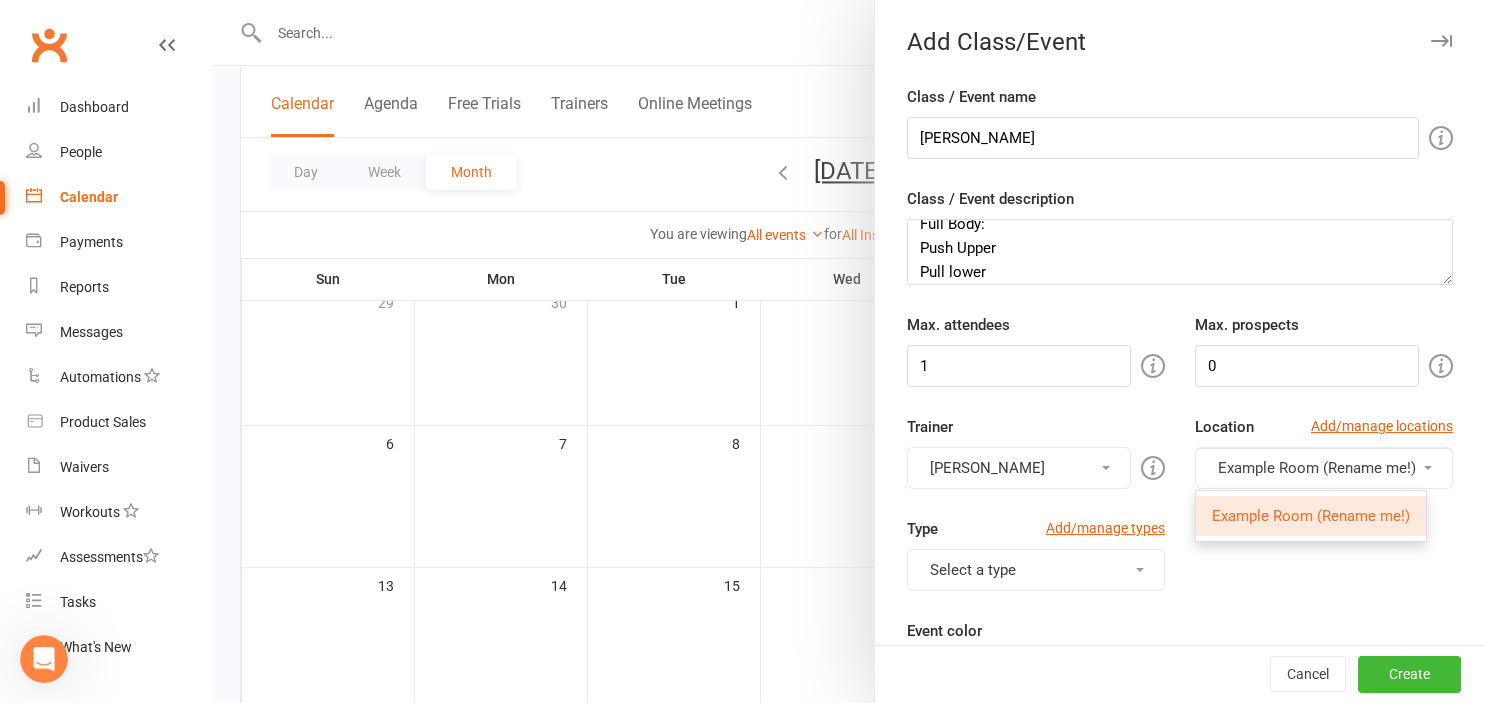 click on "Example Room (Rename me!)" at bounding box center (1317, 468) 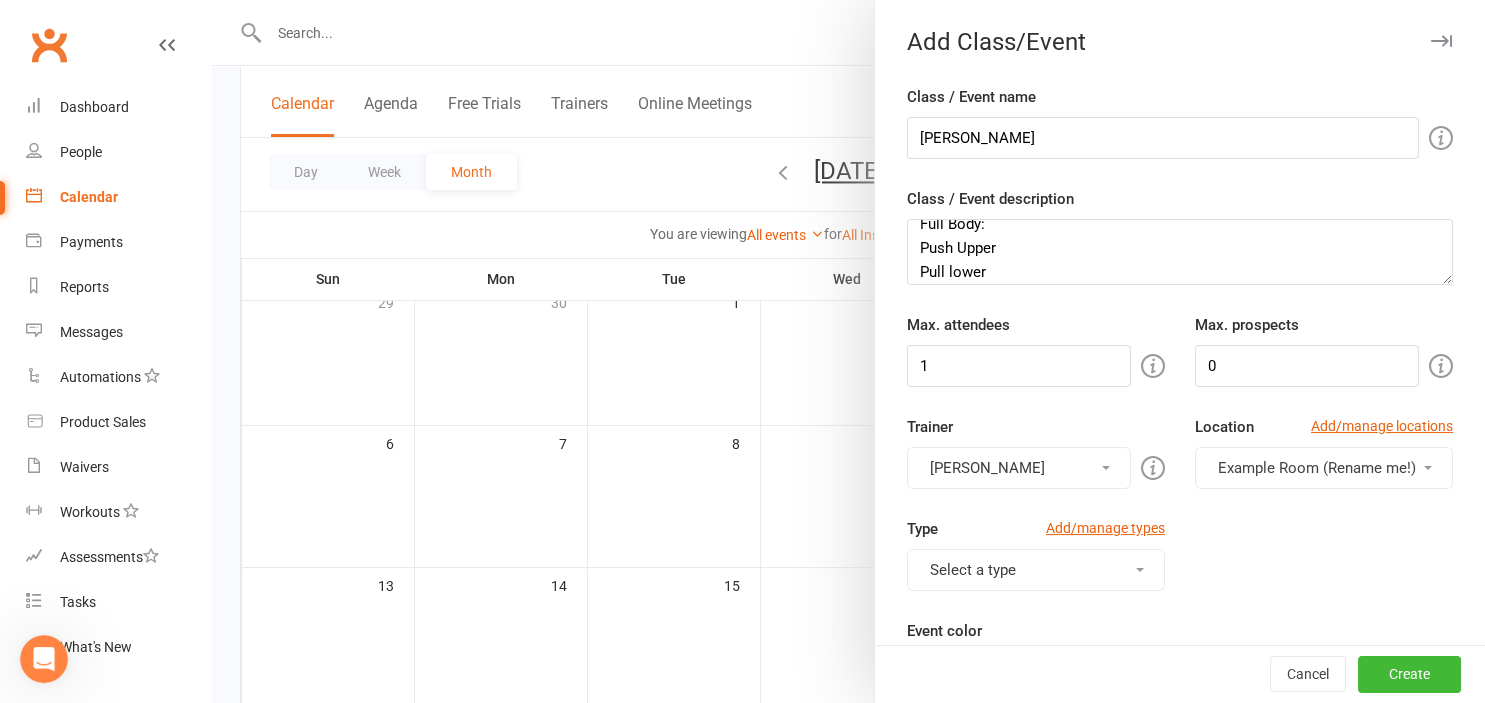 click on "Example Room (Rename me!)" at bounding box center (1317, 468) 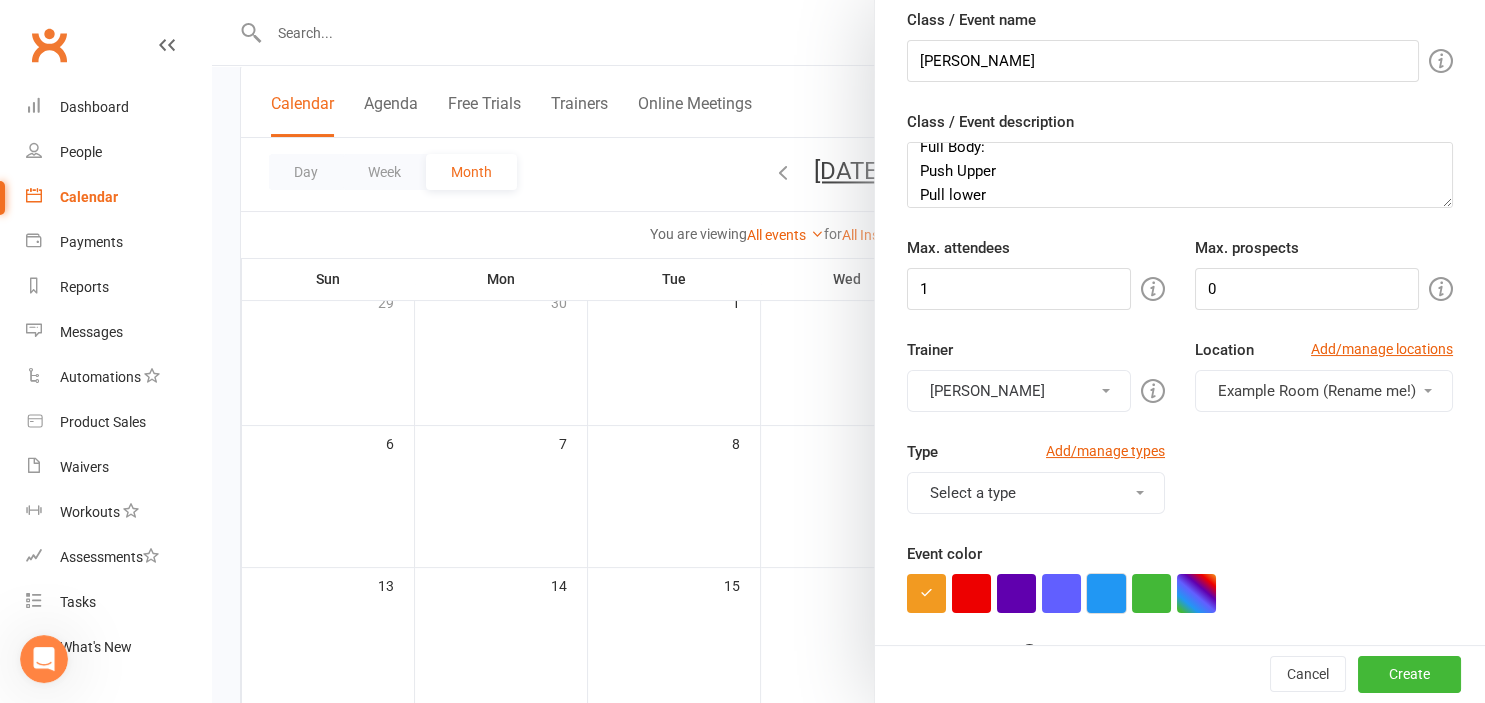 scroll, scrollTop: 147, scrollLeft: 0, axis: vertical 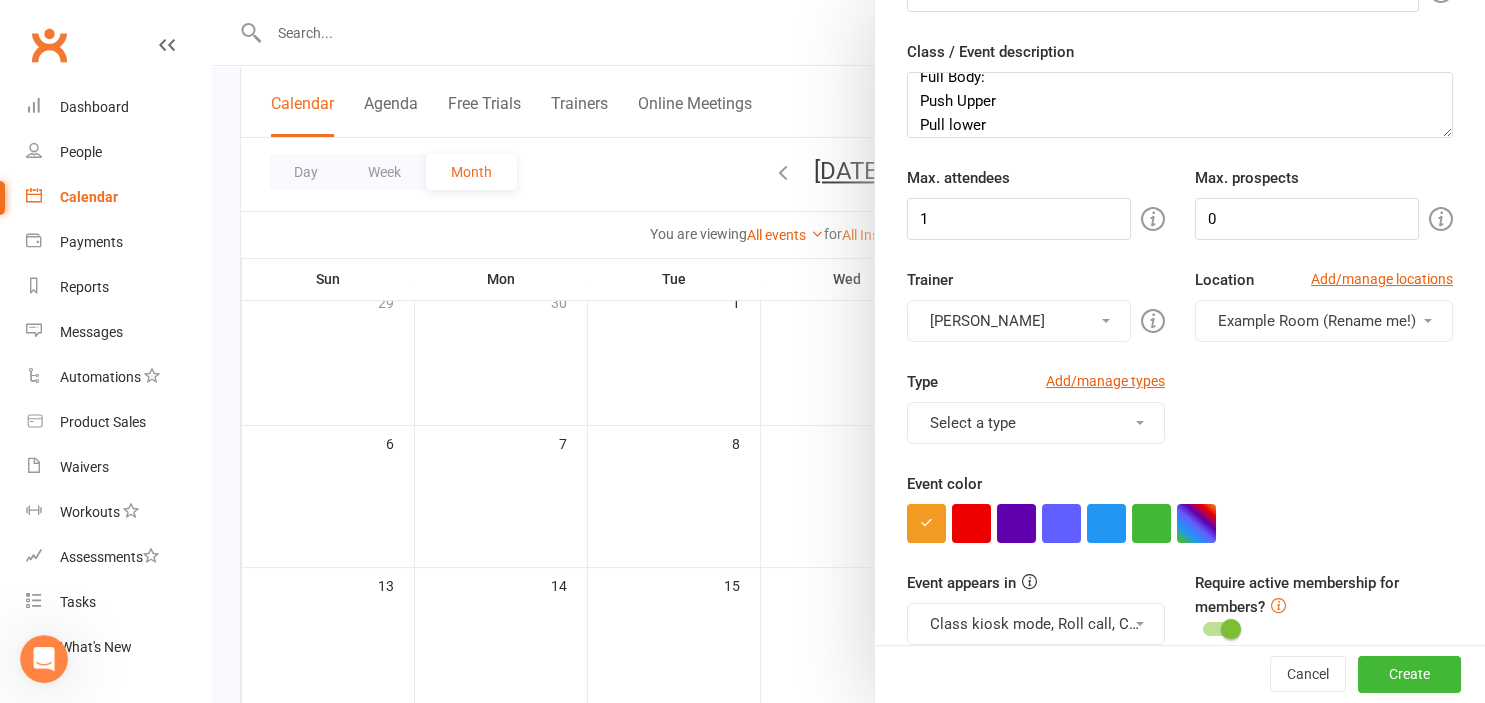 click on "Select a type" at bounding box center (1036, 423) 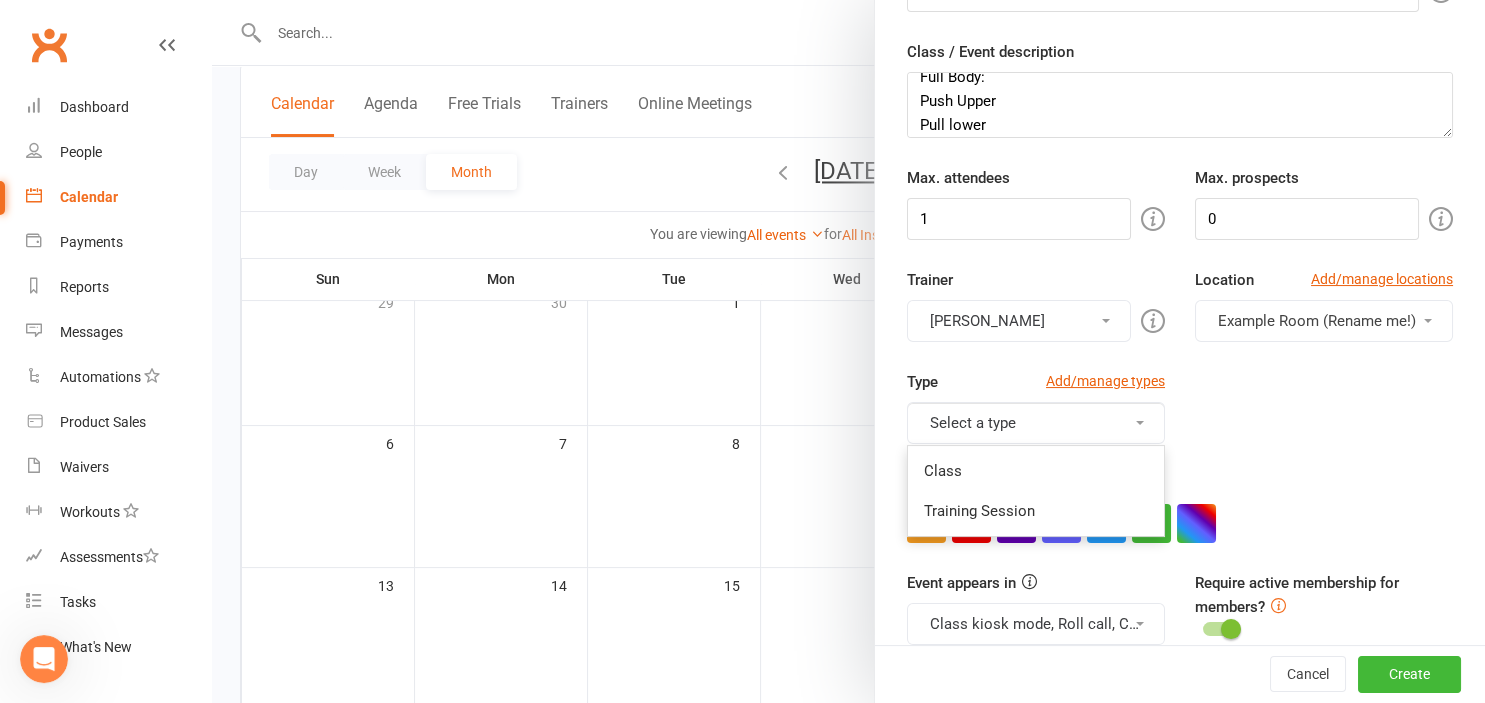 click on "Training Session" at bounding box center (1036, 511) 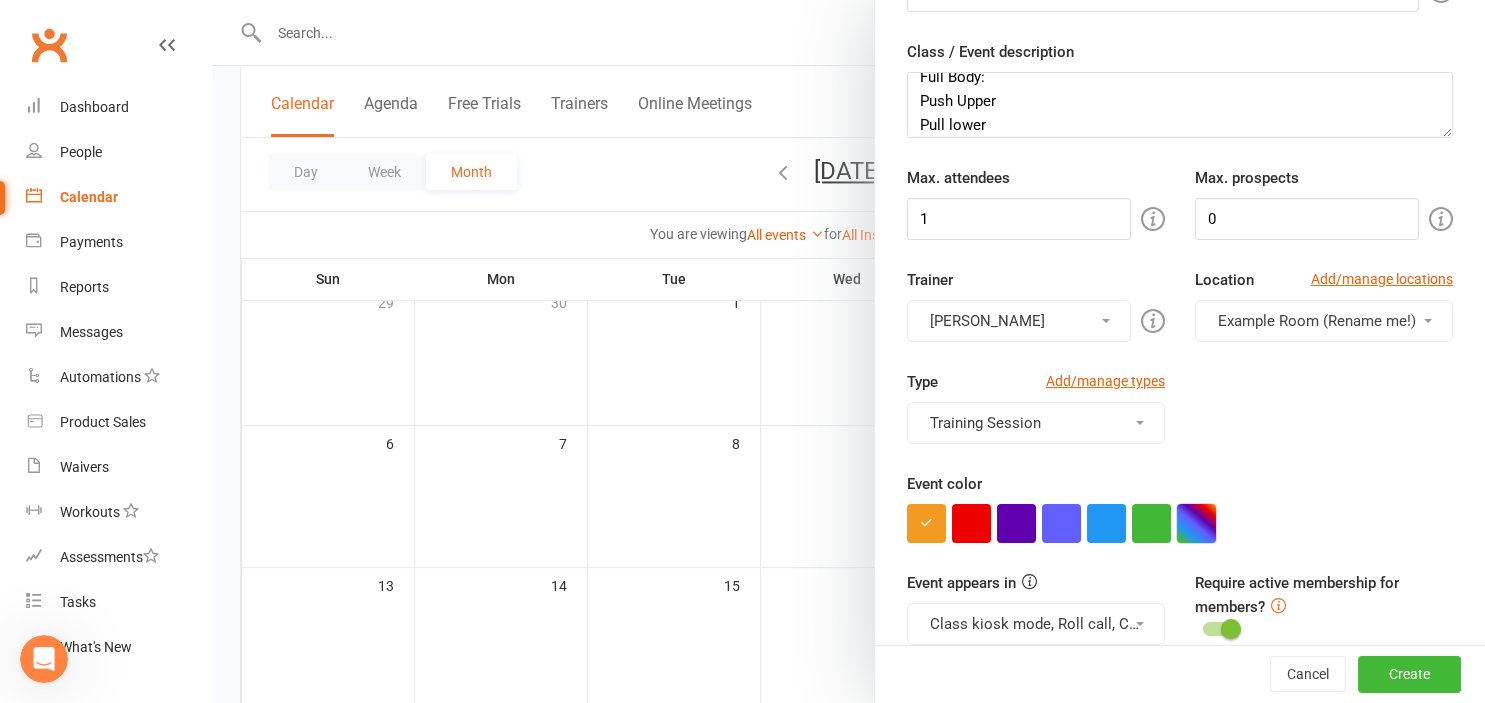 click at bounding box center (1196, 523) 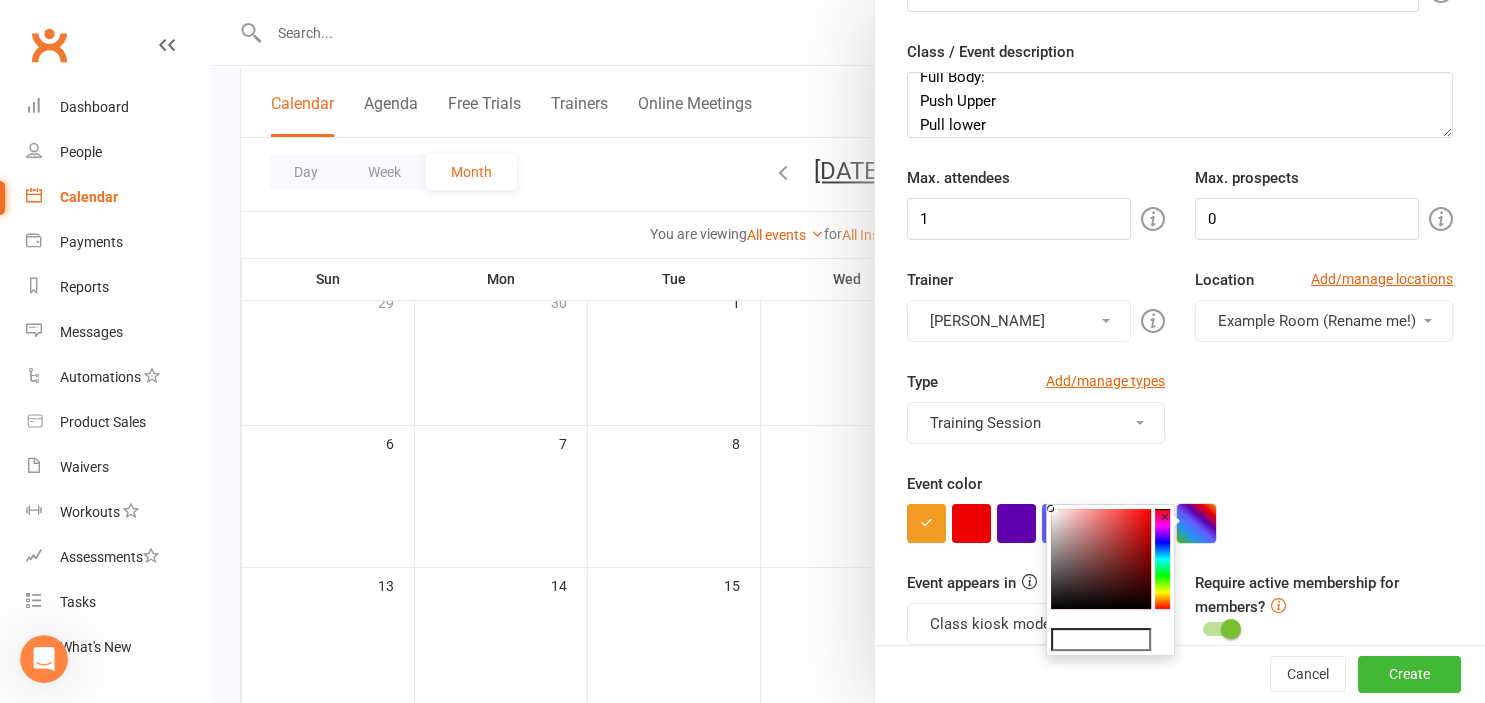 click at bounding box center [1196, 523] 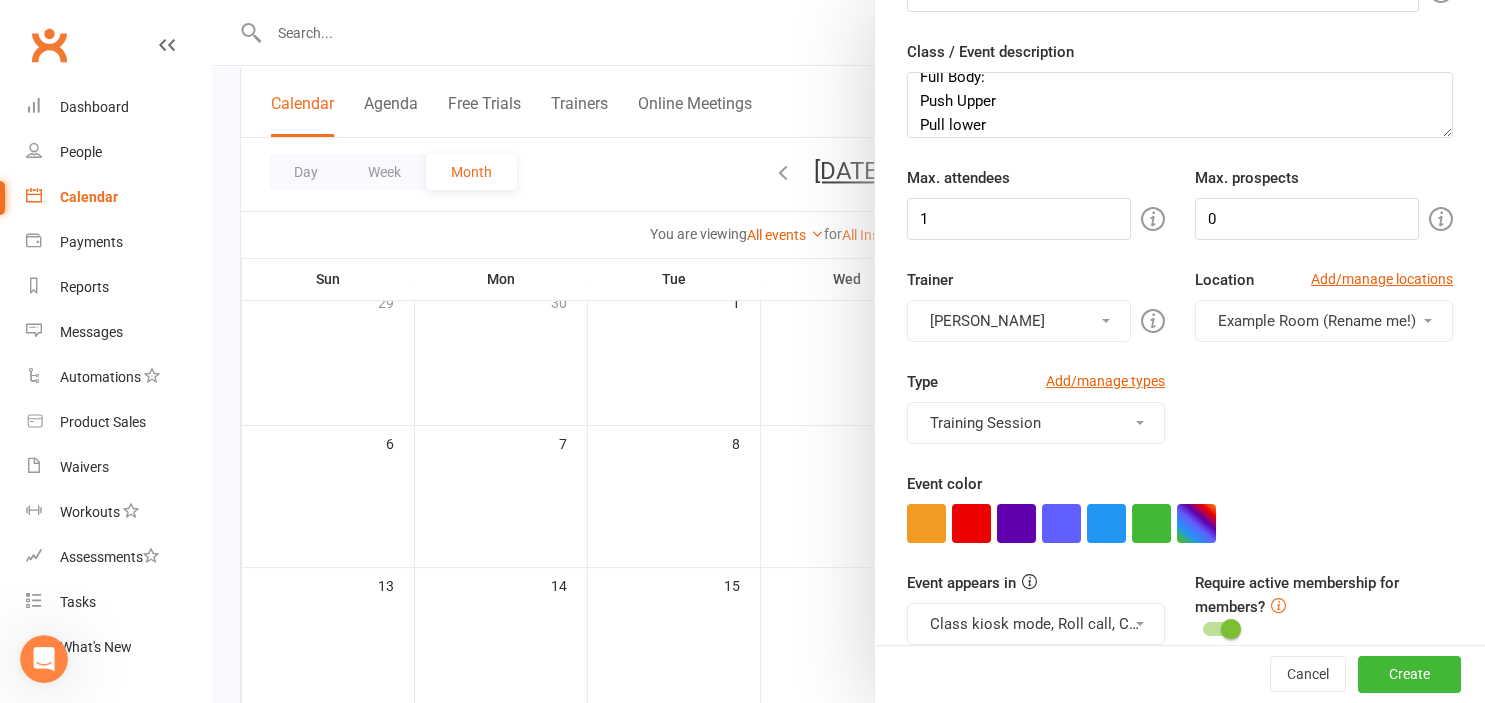 click on "Event color" at bounding box center (1180, 507) 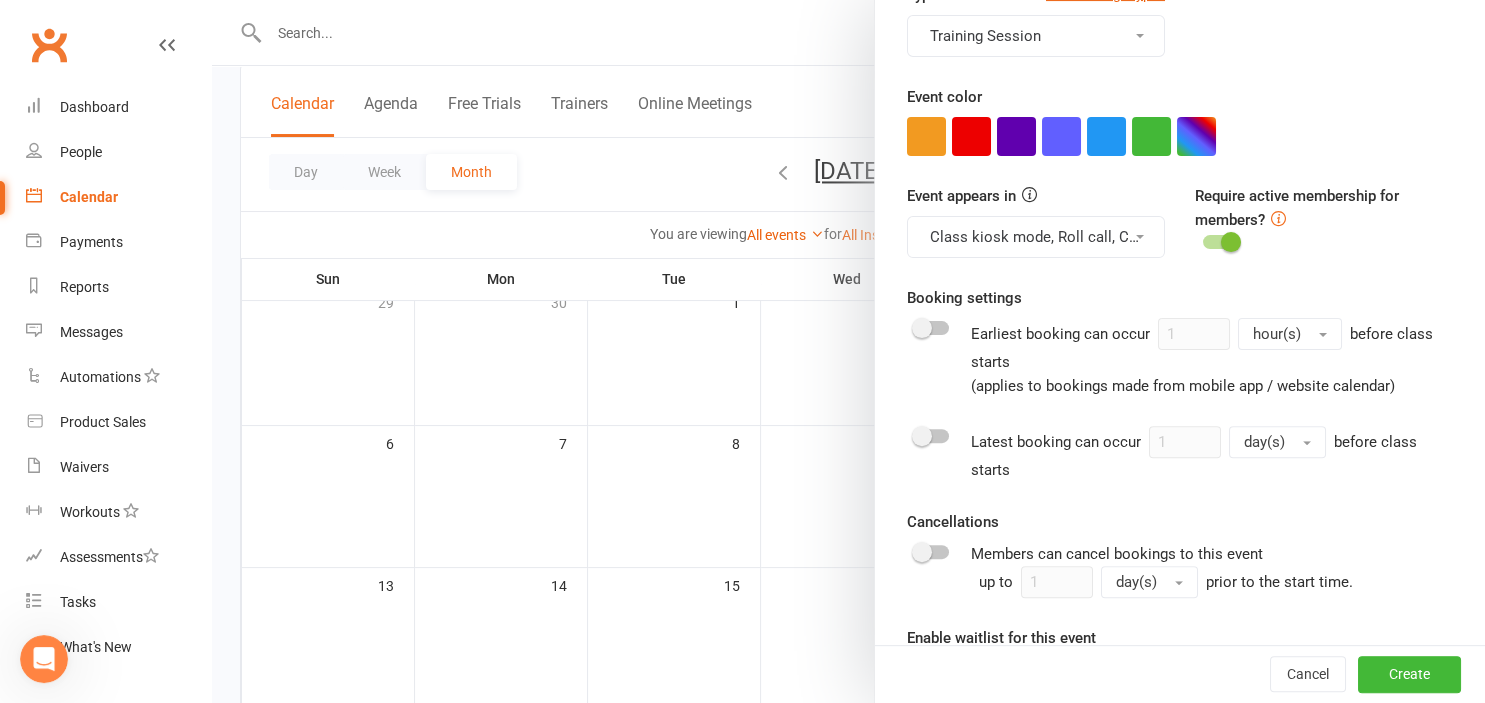 scroll, scrollTop: 589, scrollLeft: 0, axis: vertical 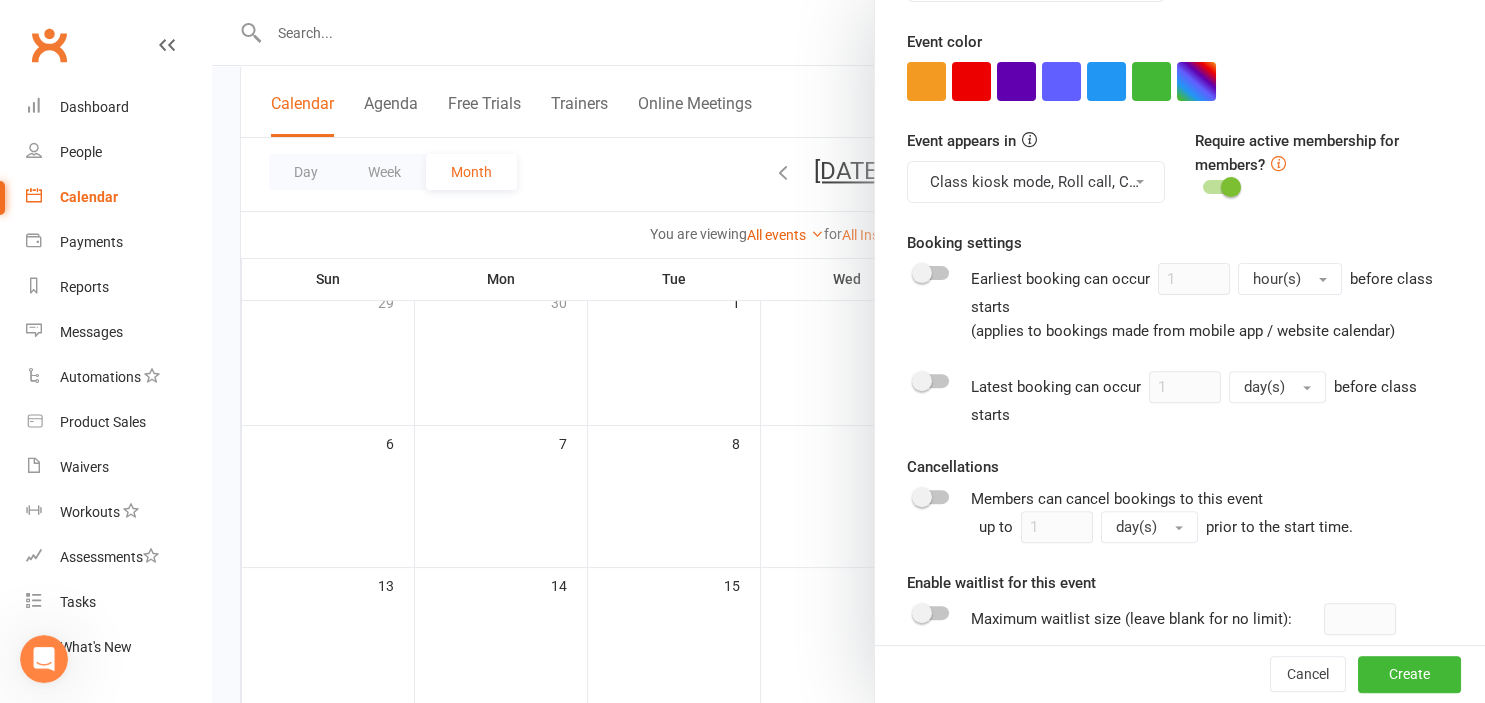 click at bounding box center (932, 497) 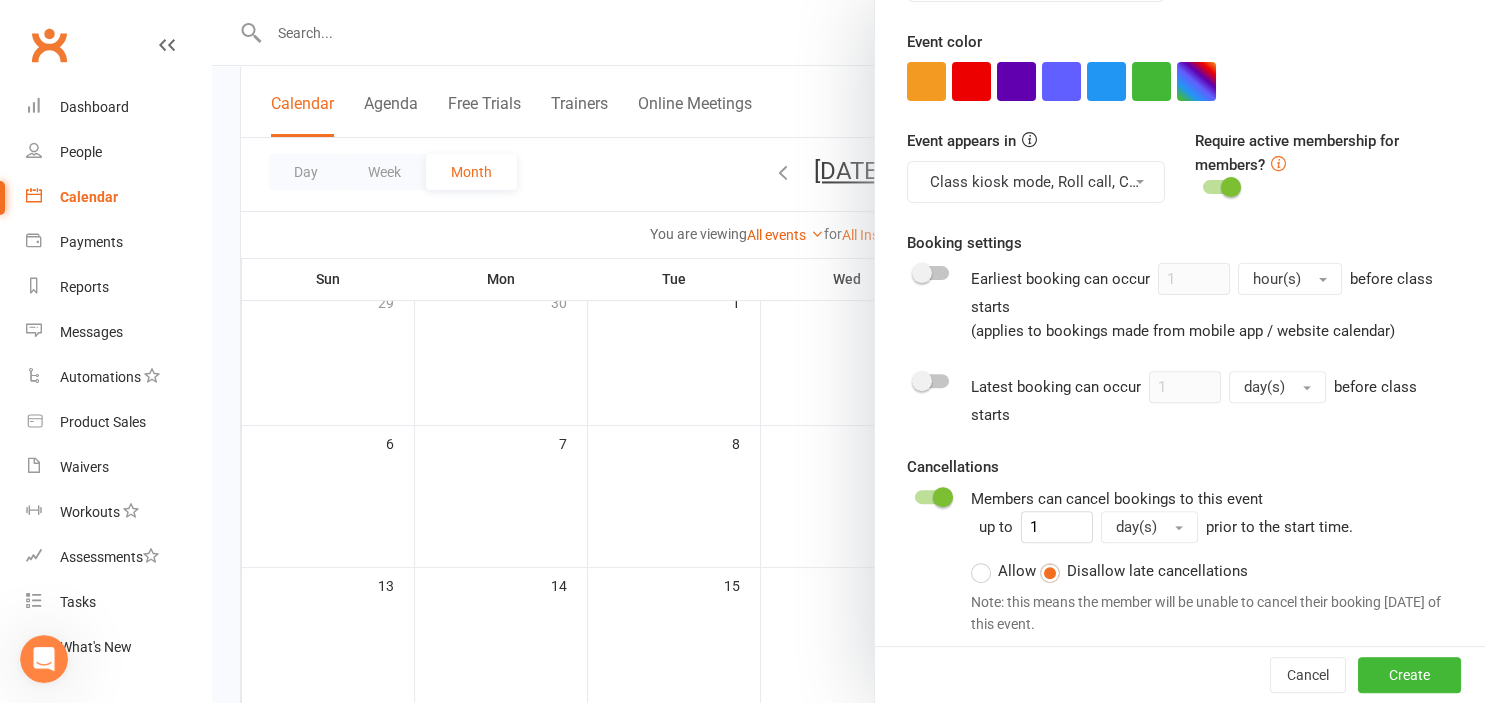 click on "day(s)" at bounding box center [1149, 527] 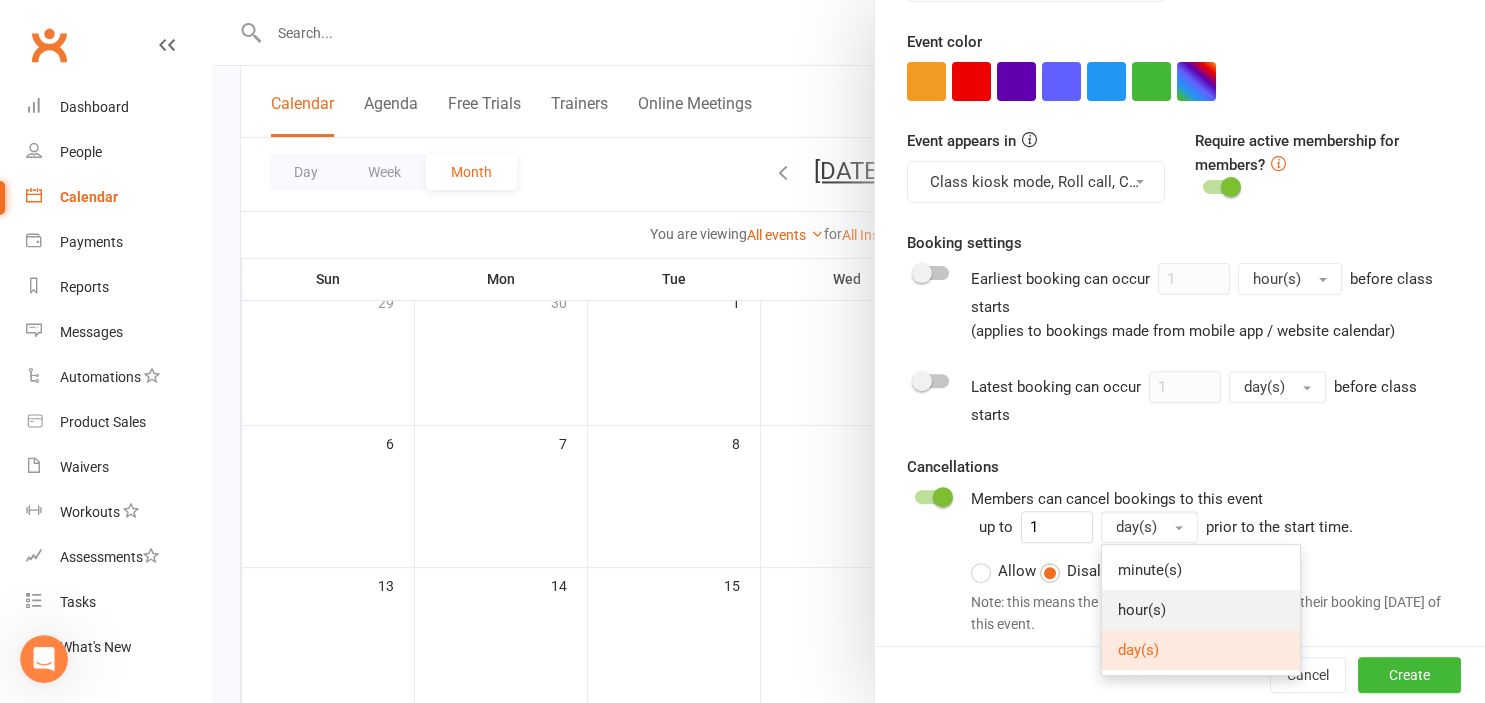 click on "hour(s)" at bounding box center (1142, 610) 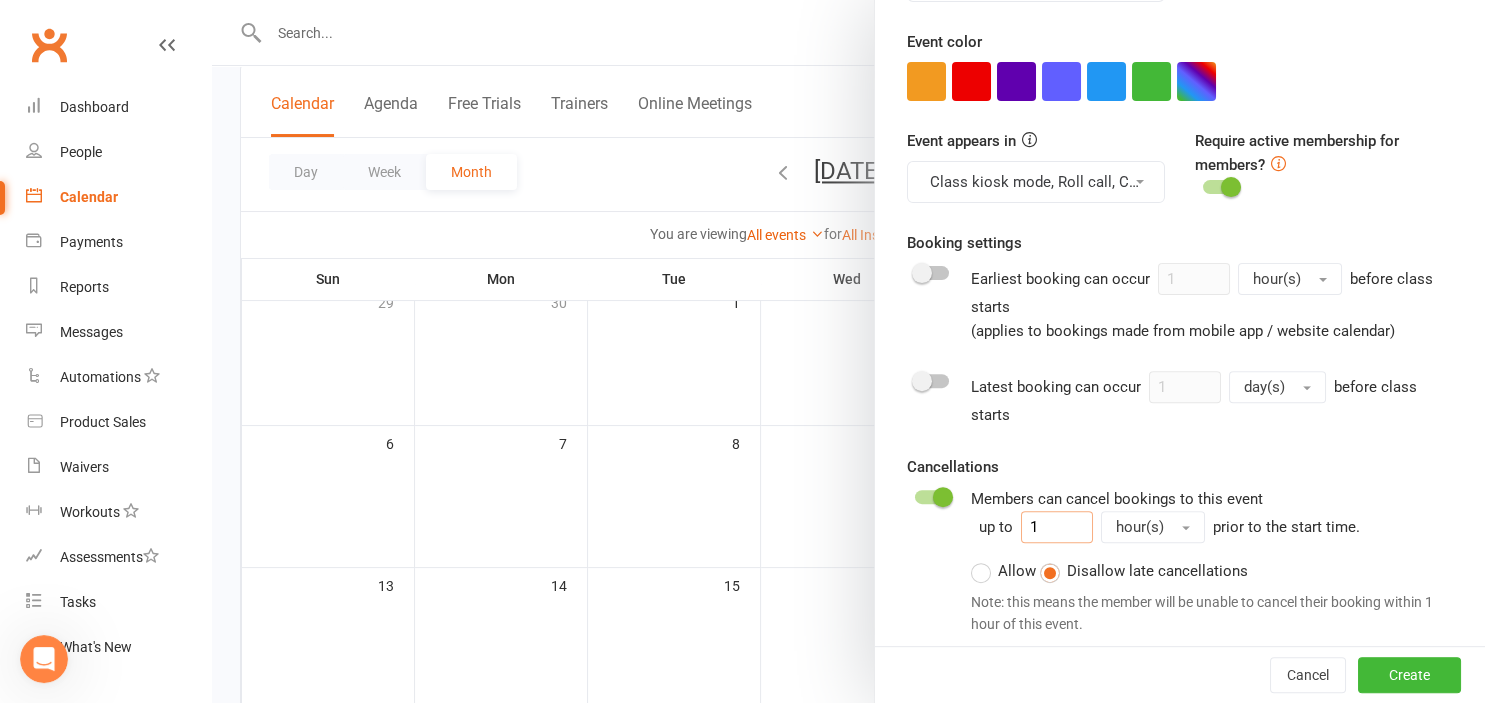 drag, startPoint x: 1052, startPoint y: 527, endPoint x: 1018, endPoint y: 530, distance: 34.132095 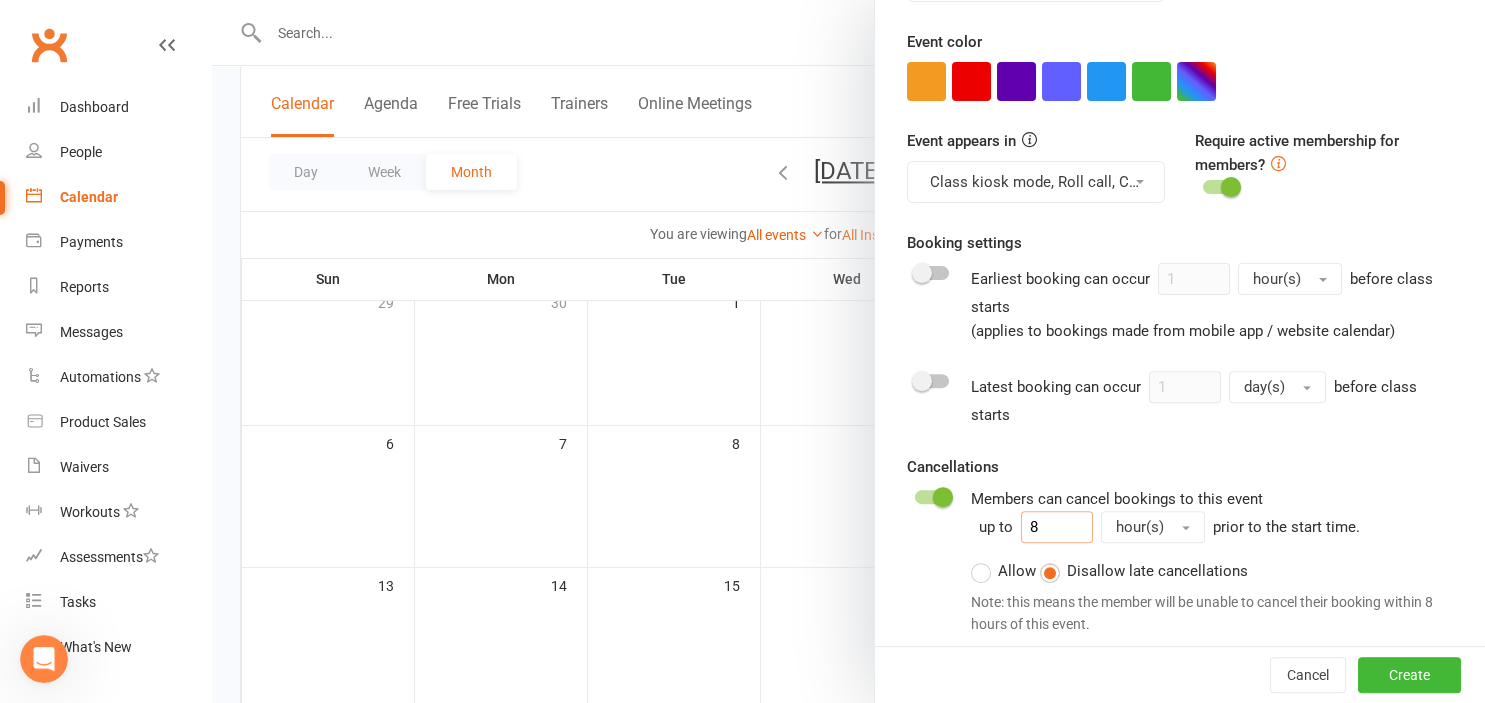 type on "8" 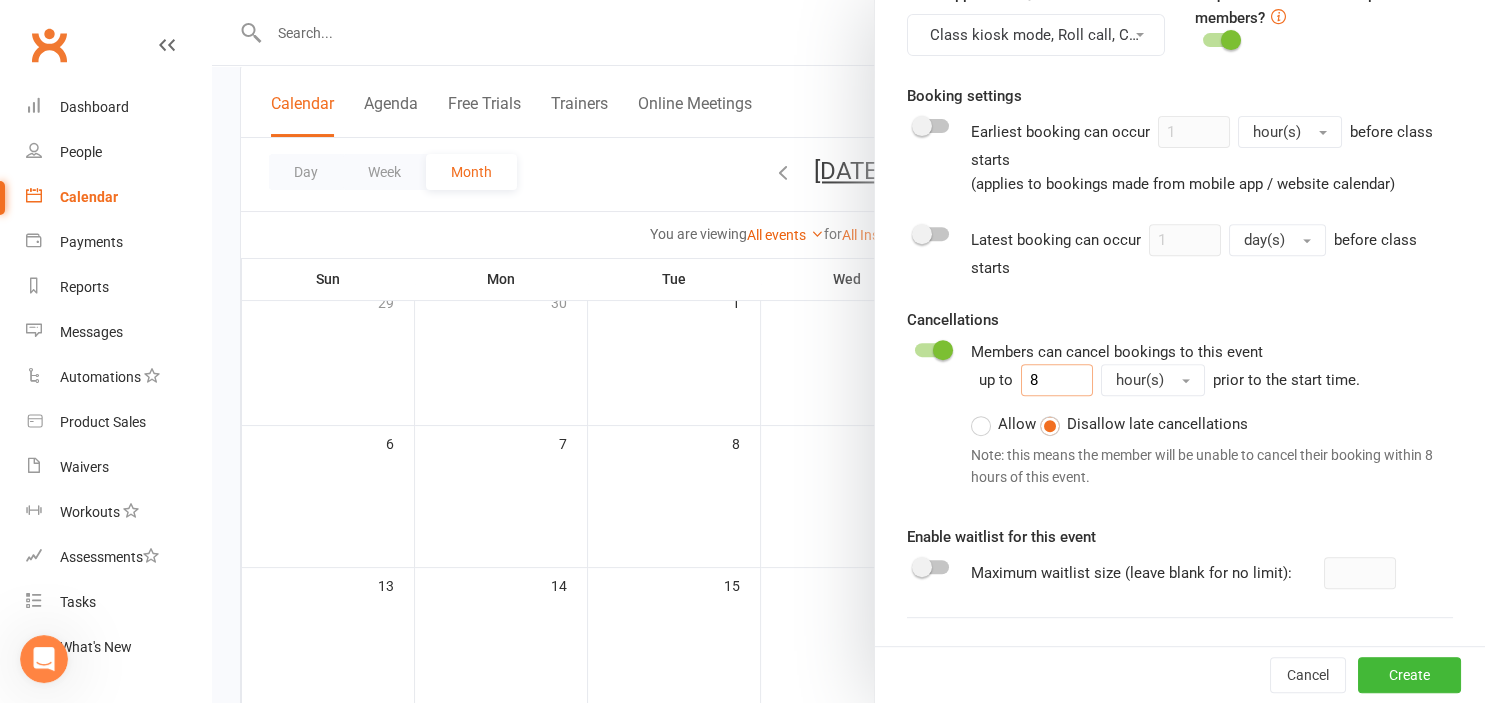 scroll, scrollTop: 883, scrollLeft: 0, axis: vertical 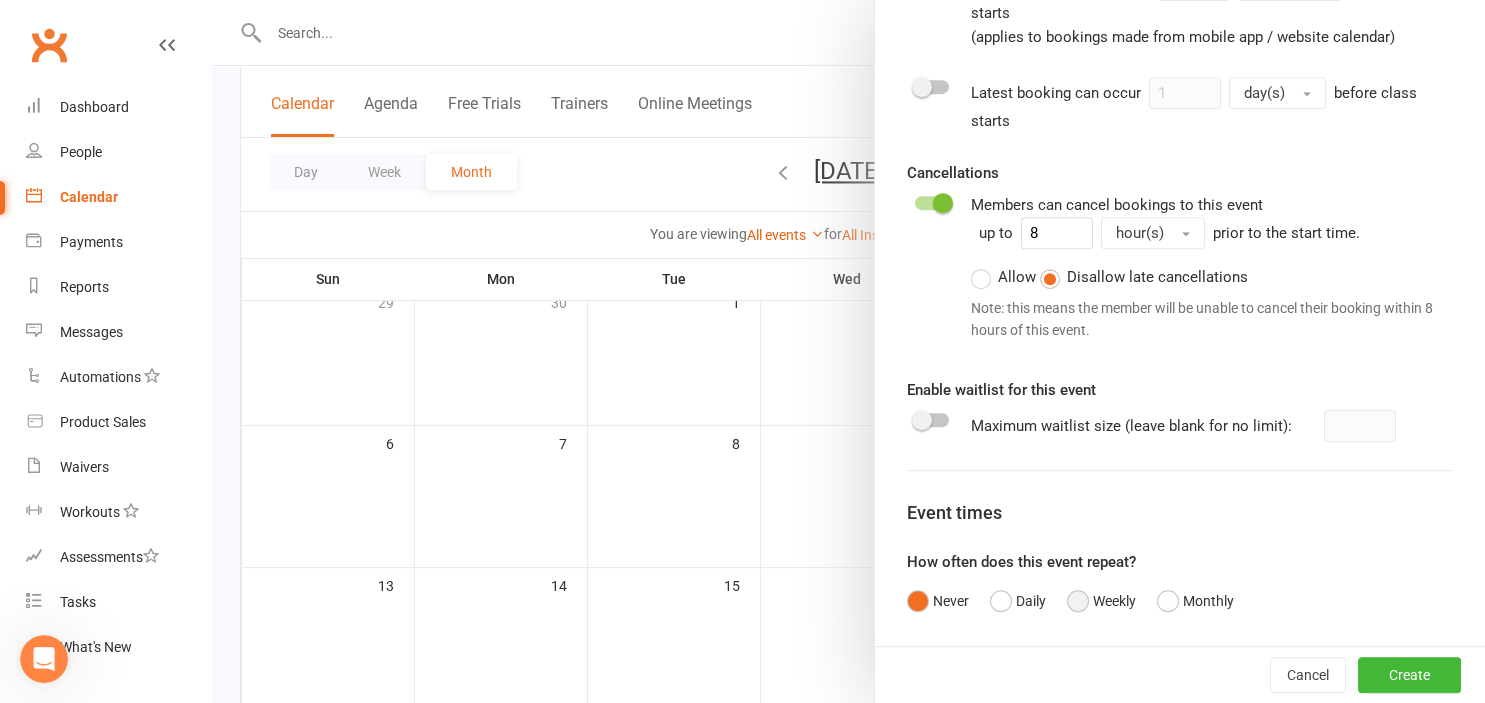 click on "Weekly" at bounding box center [1101, 601] 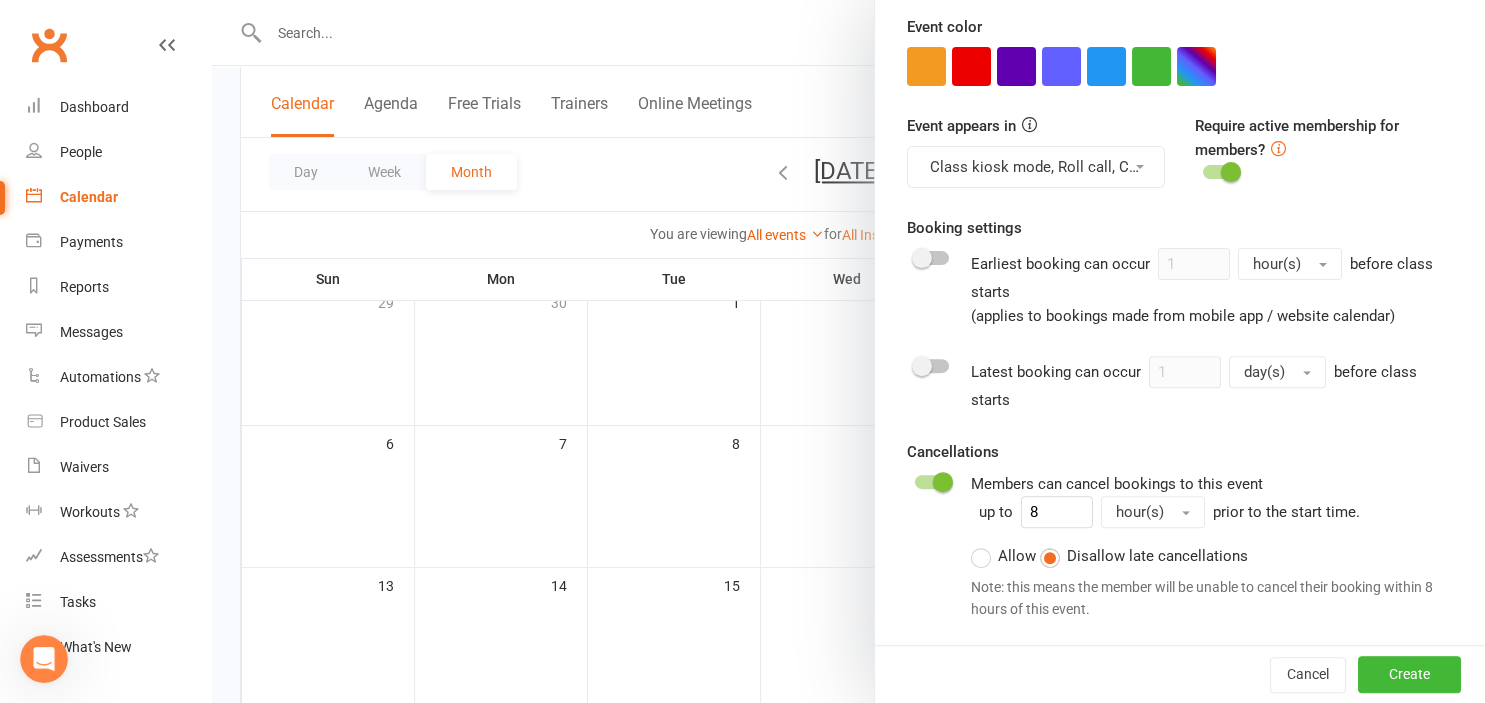 scroll, scrollTop: 589, scrollLeft: 0, axis: vertical 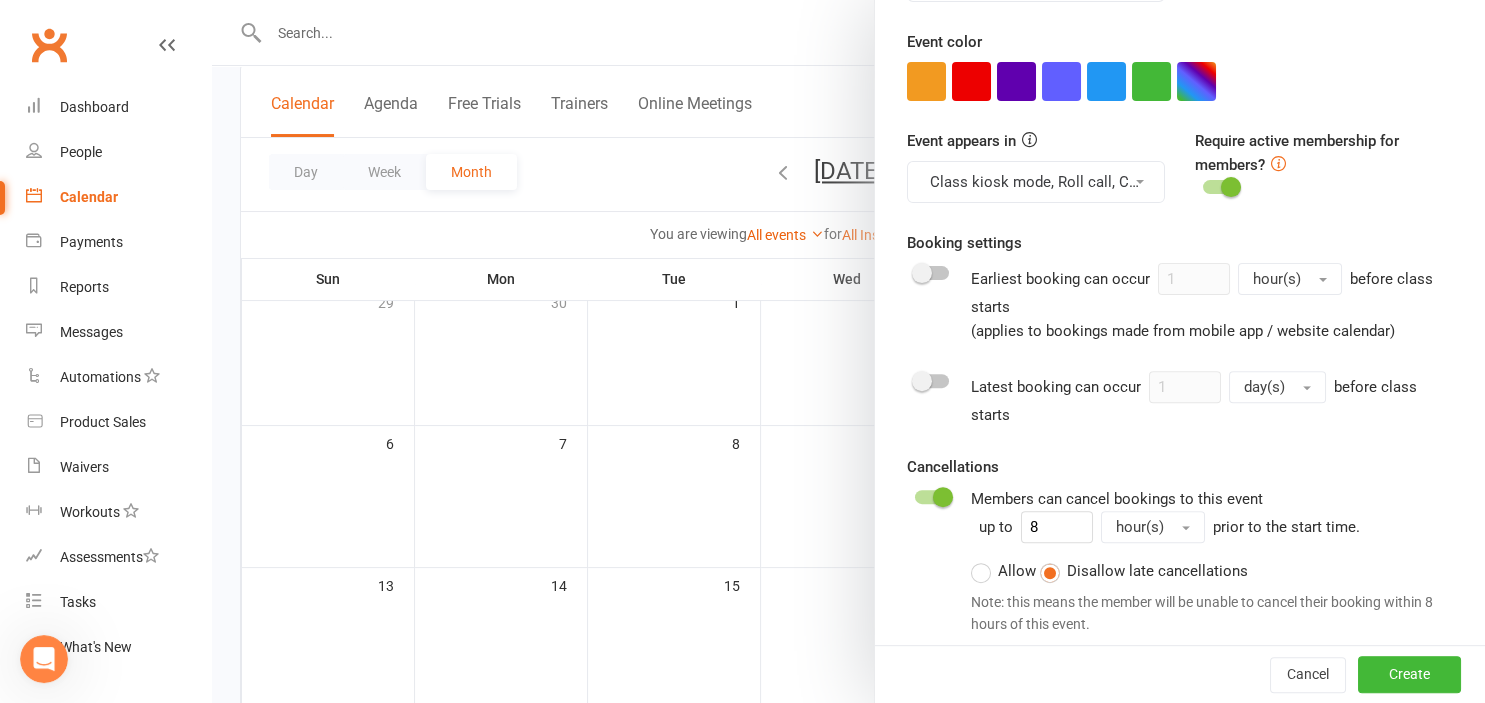 click at bounding box center [922, 273] 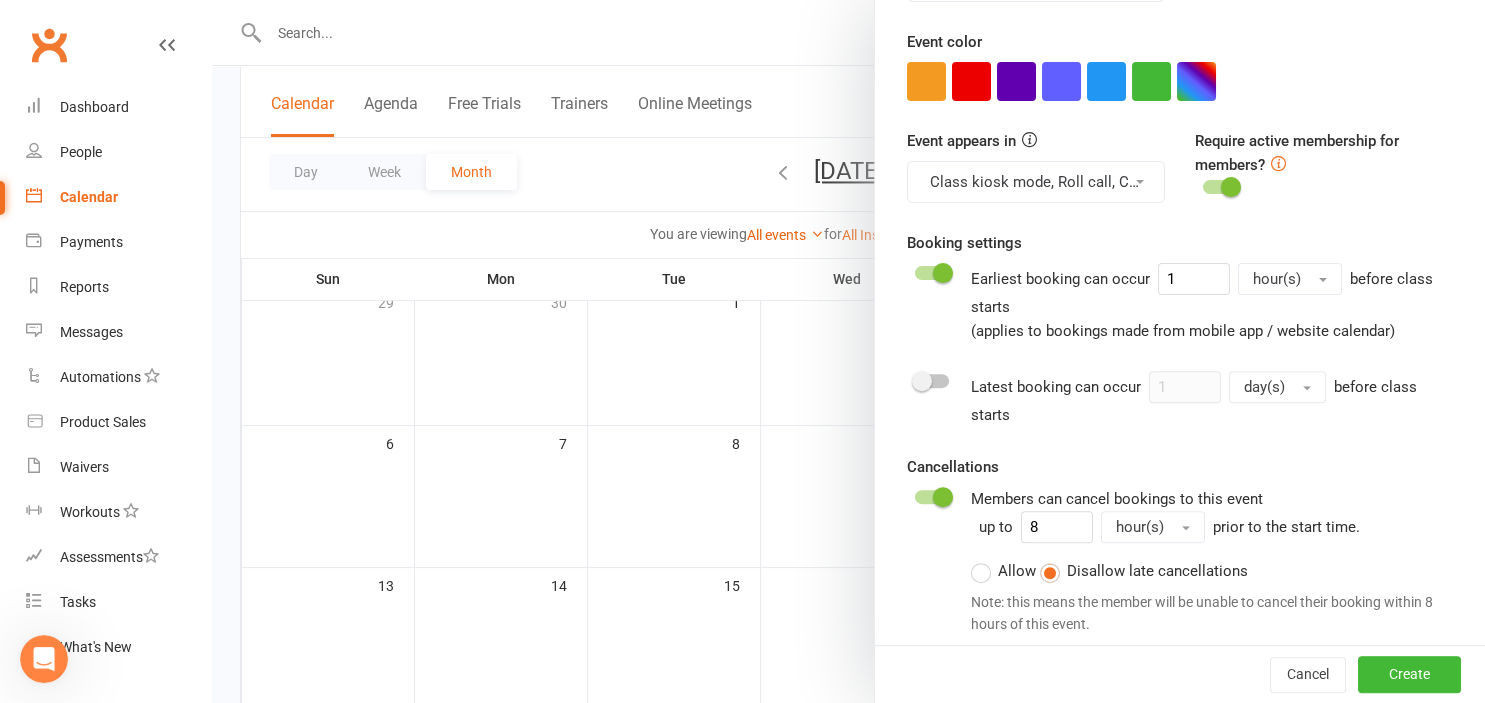 click at bounding box center (932, 273) 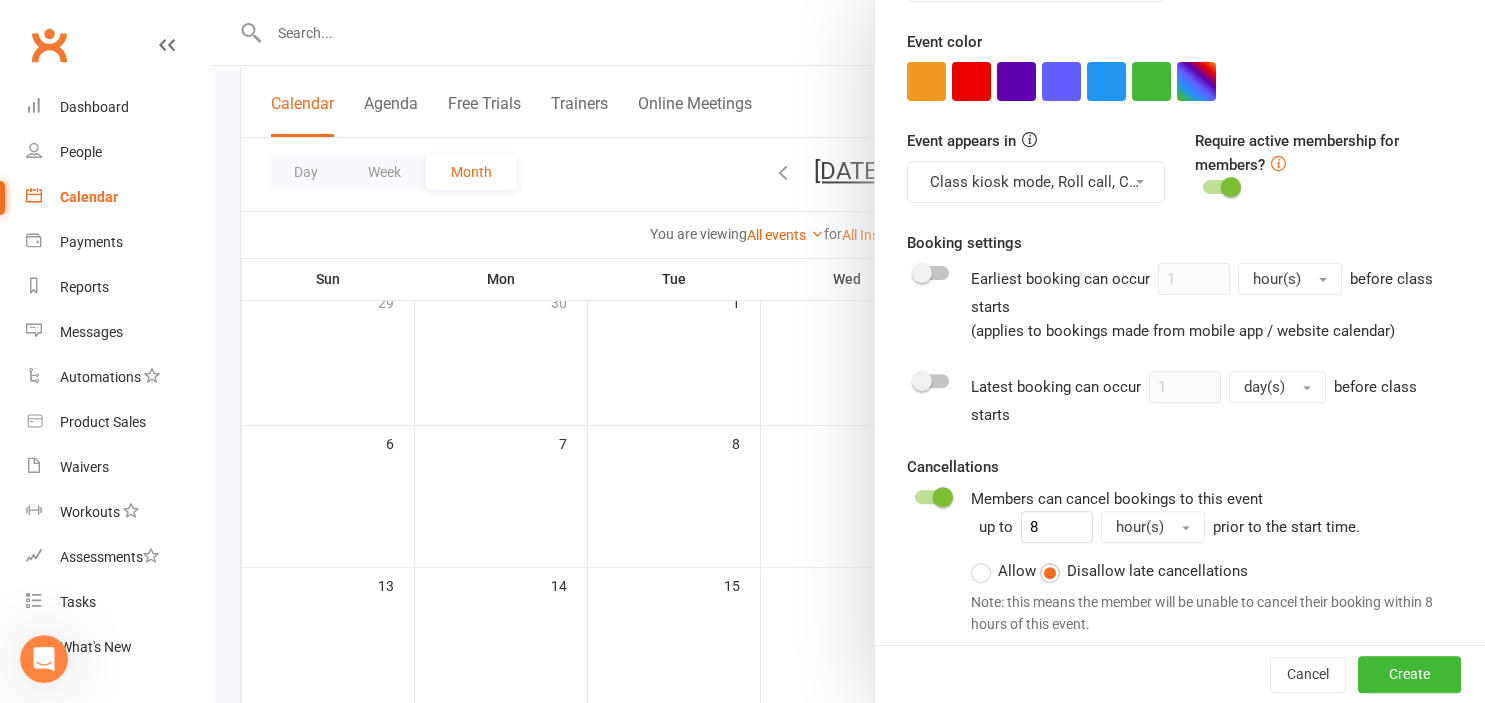 click at bounding box center (932, 381) 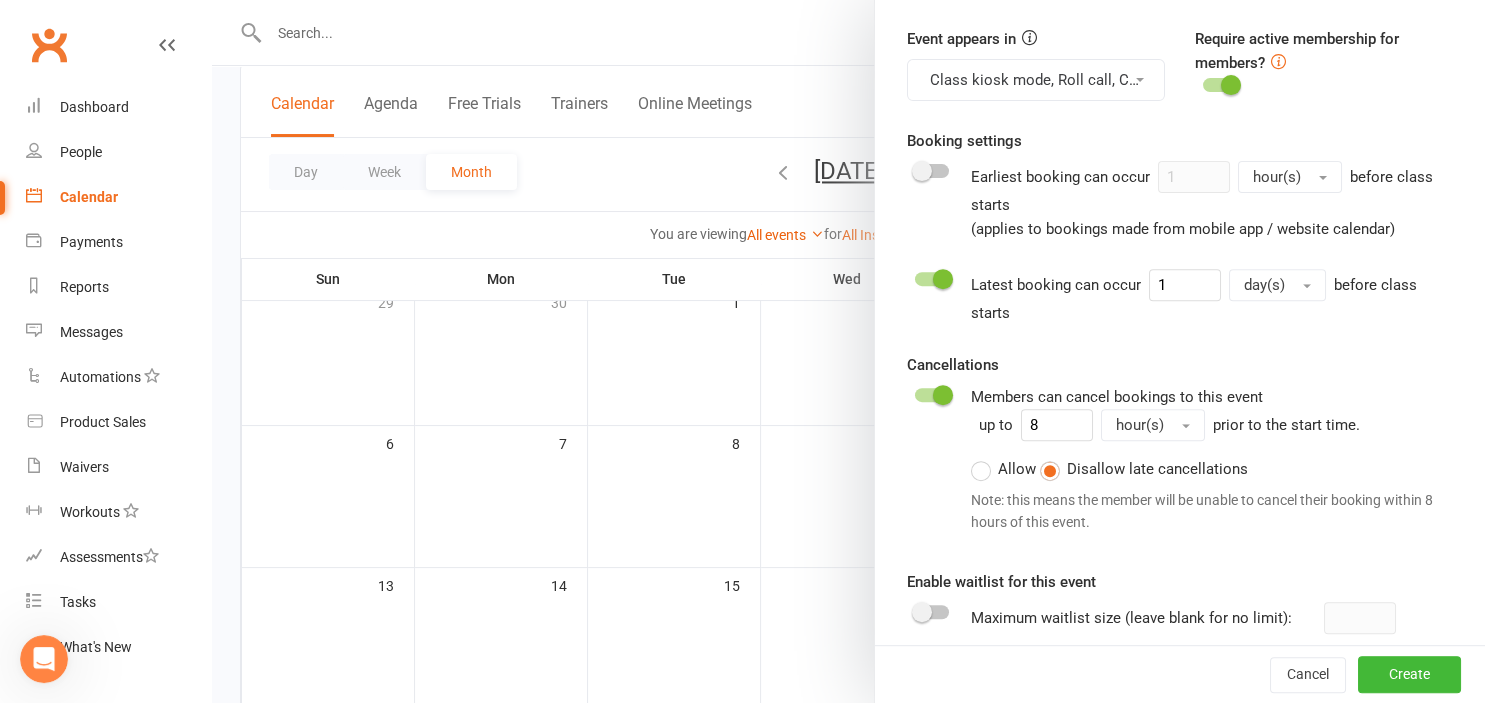 scroll, scrollTop: 736, scrollLeft: 0, axis: vertical 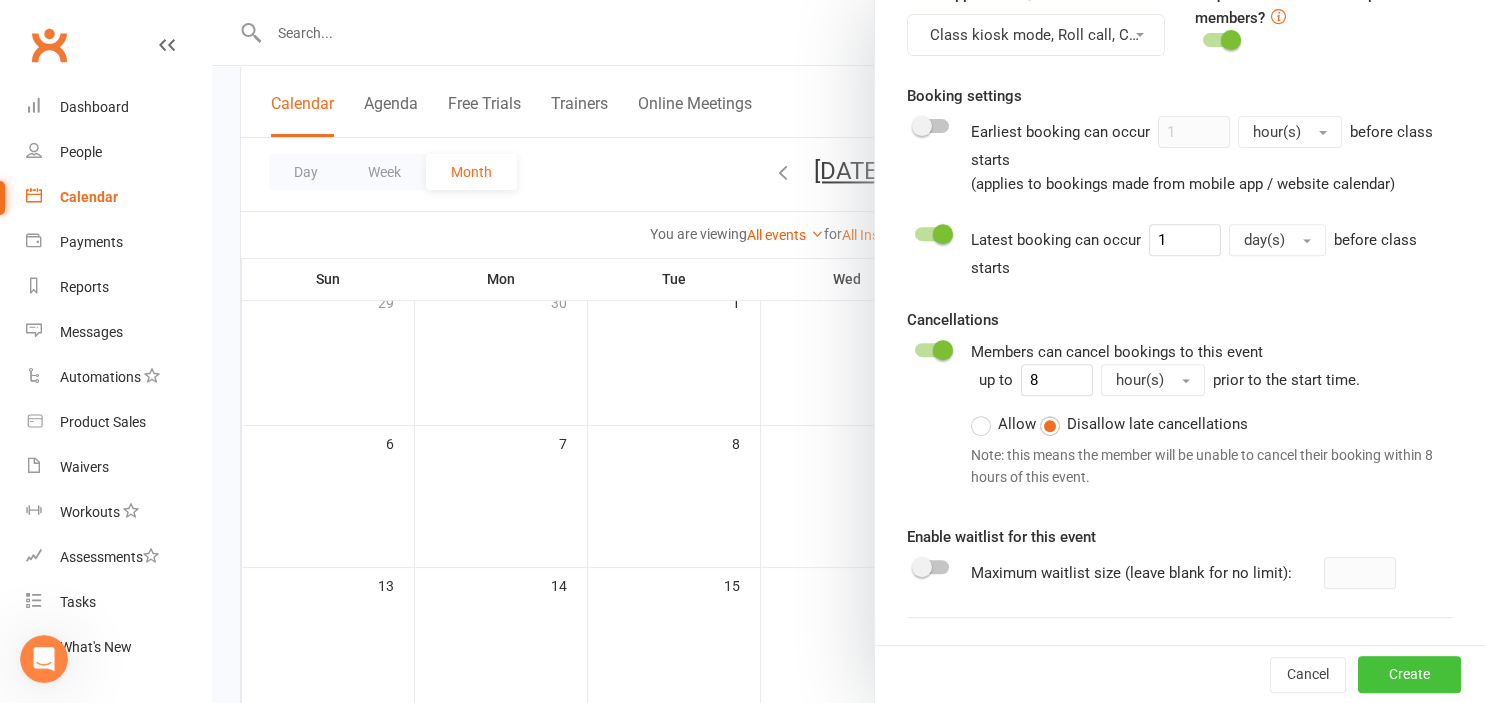 click on "Create" at bounding box center (1409, 675) 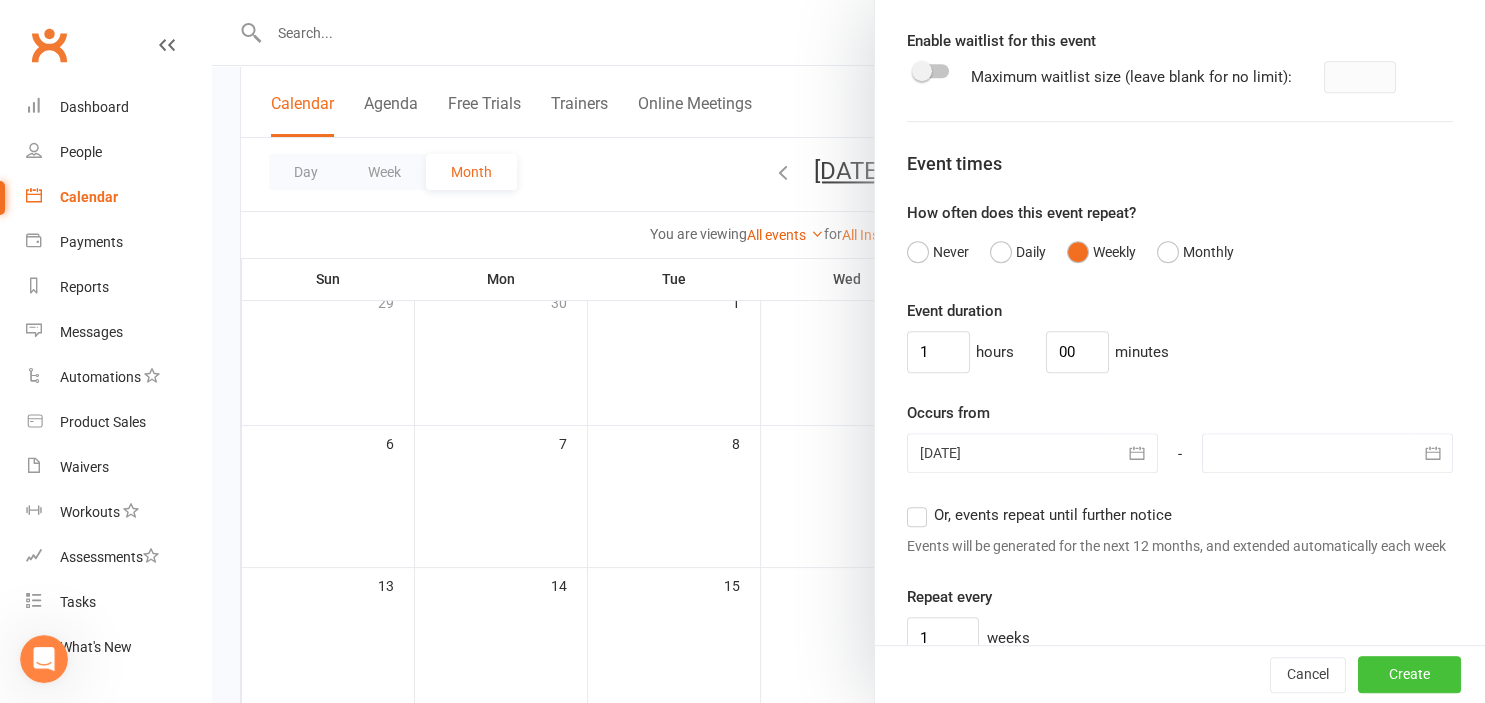 scroll, scrollTop: 1325, scrollLeft: 0, axis: vertical 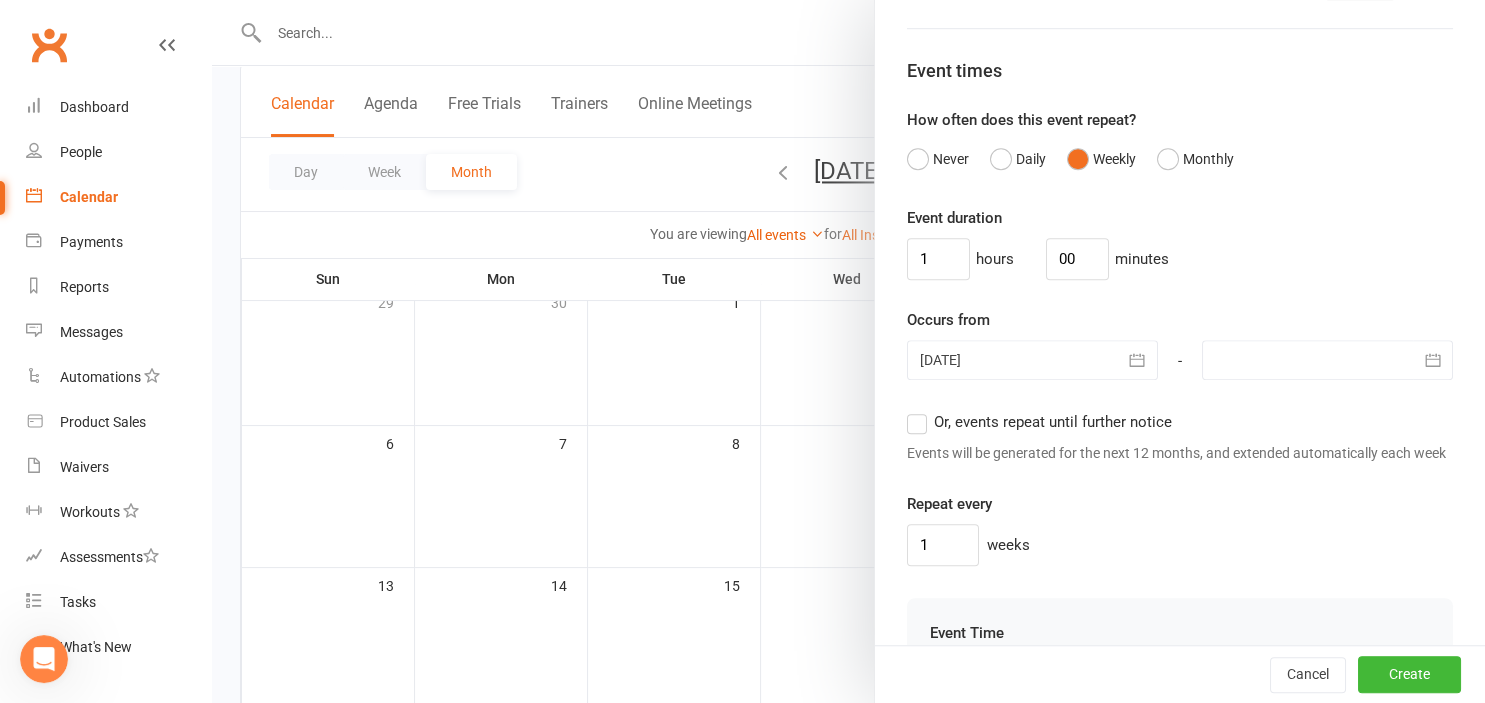 click 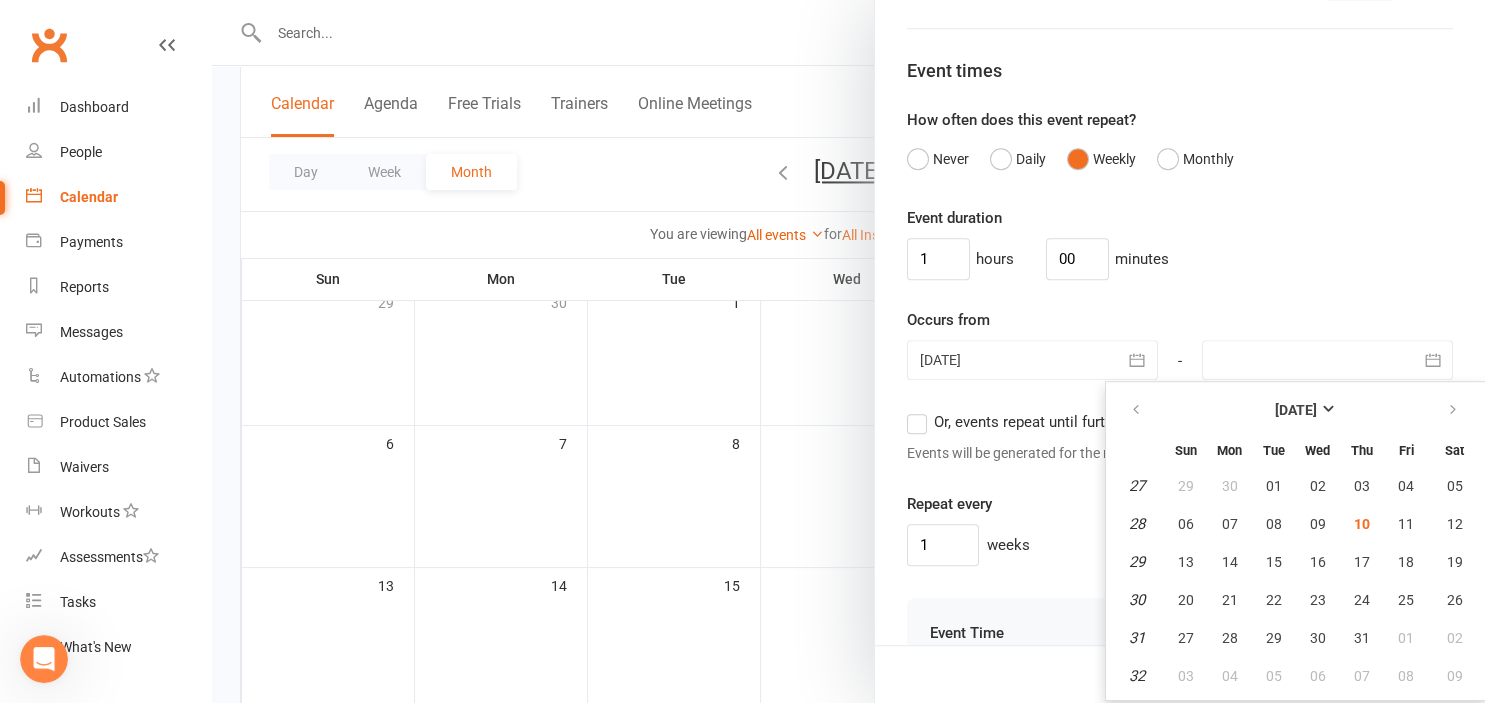 click 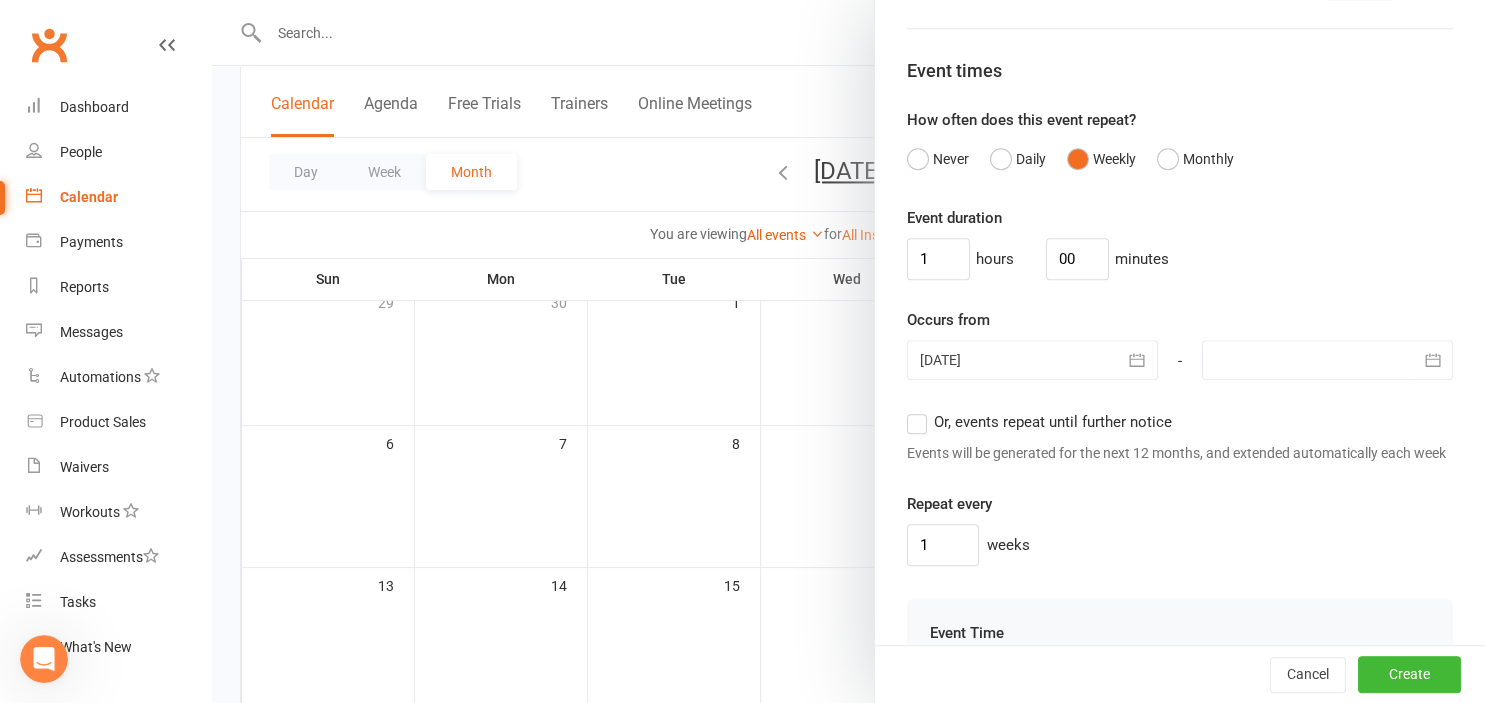 click at bounding box center (1032, 360) 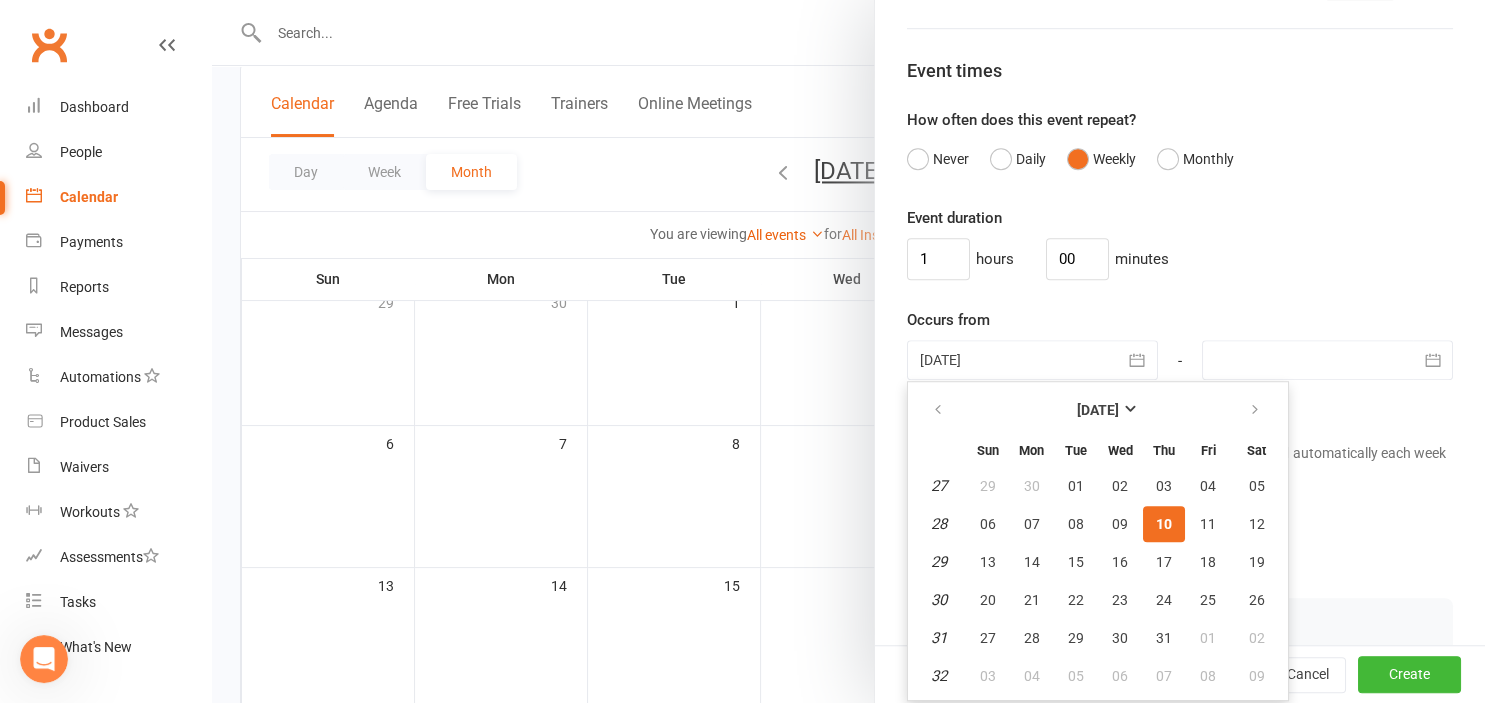 click on "10" at bounding box center [1164, 524] 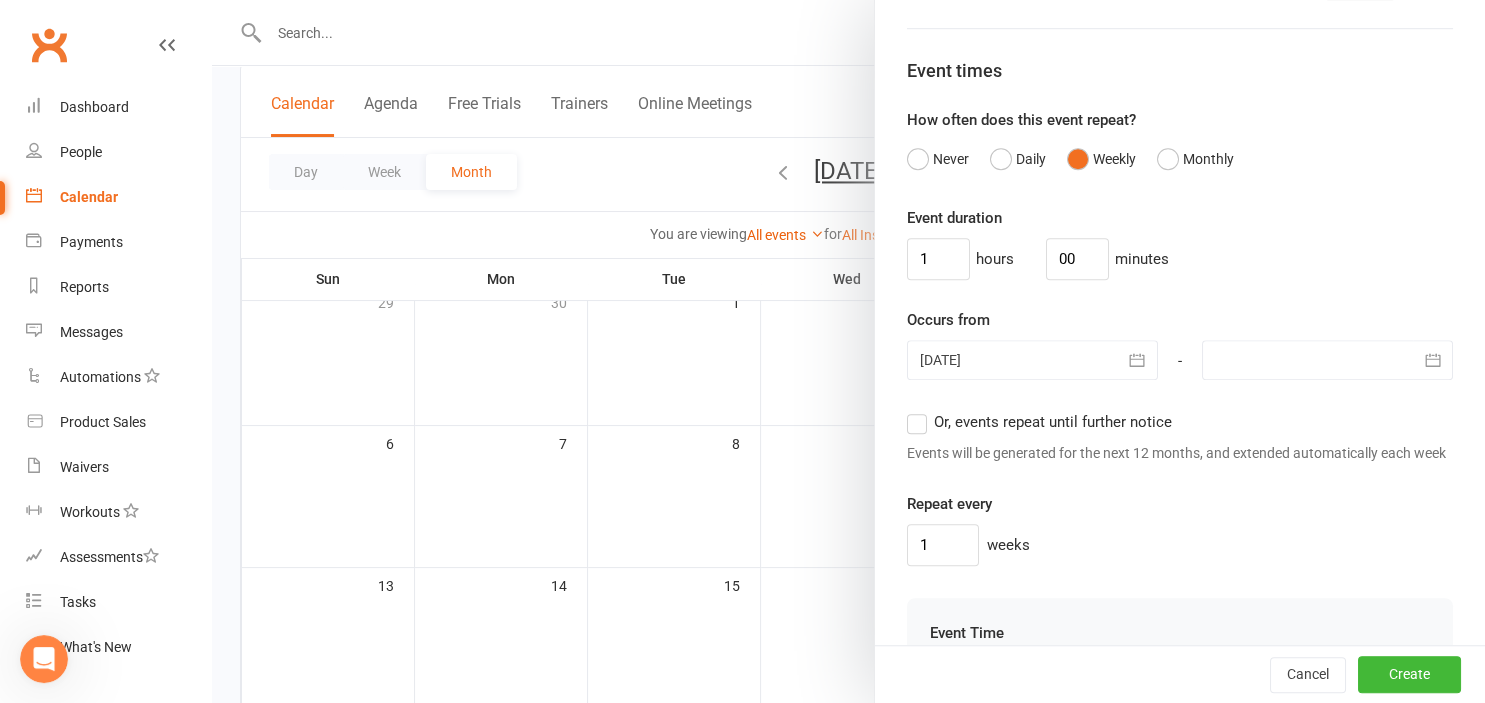 click at bounding box center [1327, 360] 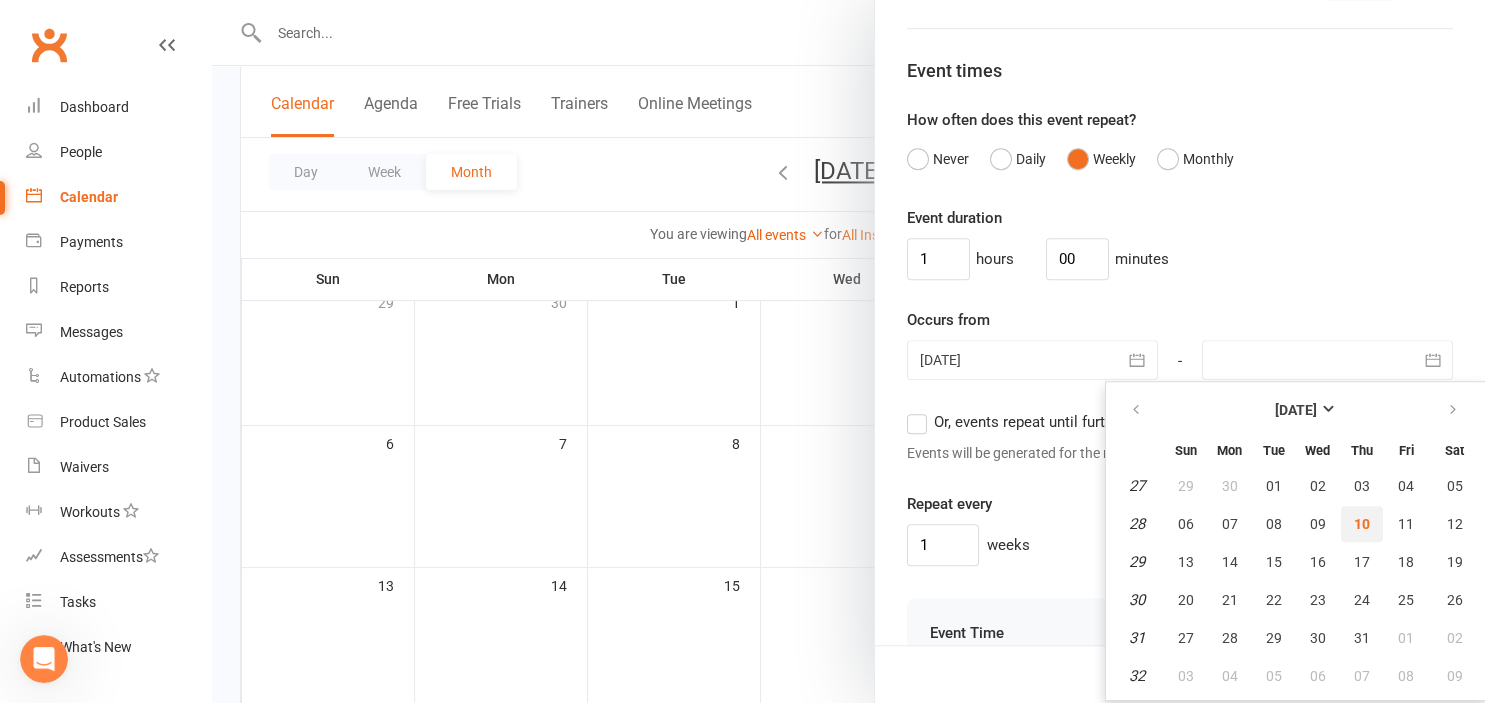 click on "10" at bounding box center (1362, 524) 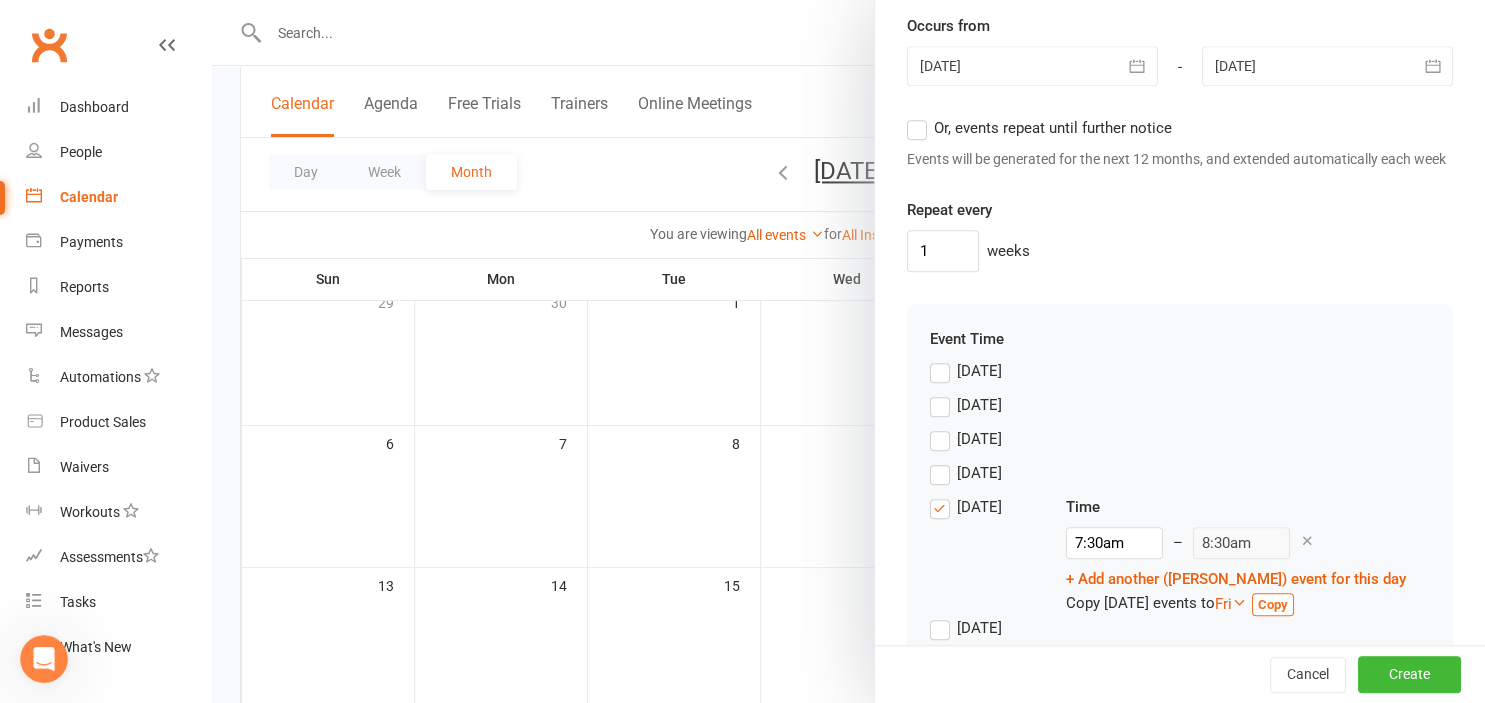 scroll, scrollTop: 1710, scrollLeft: 0, axis: vertical 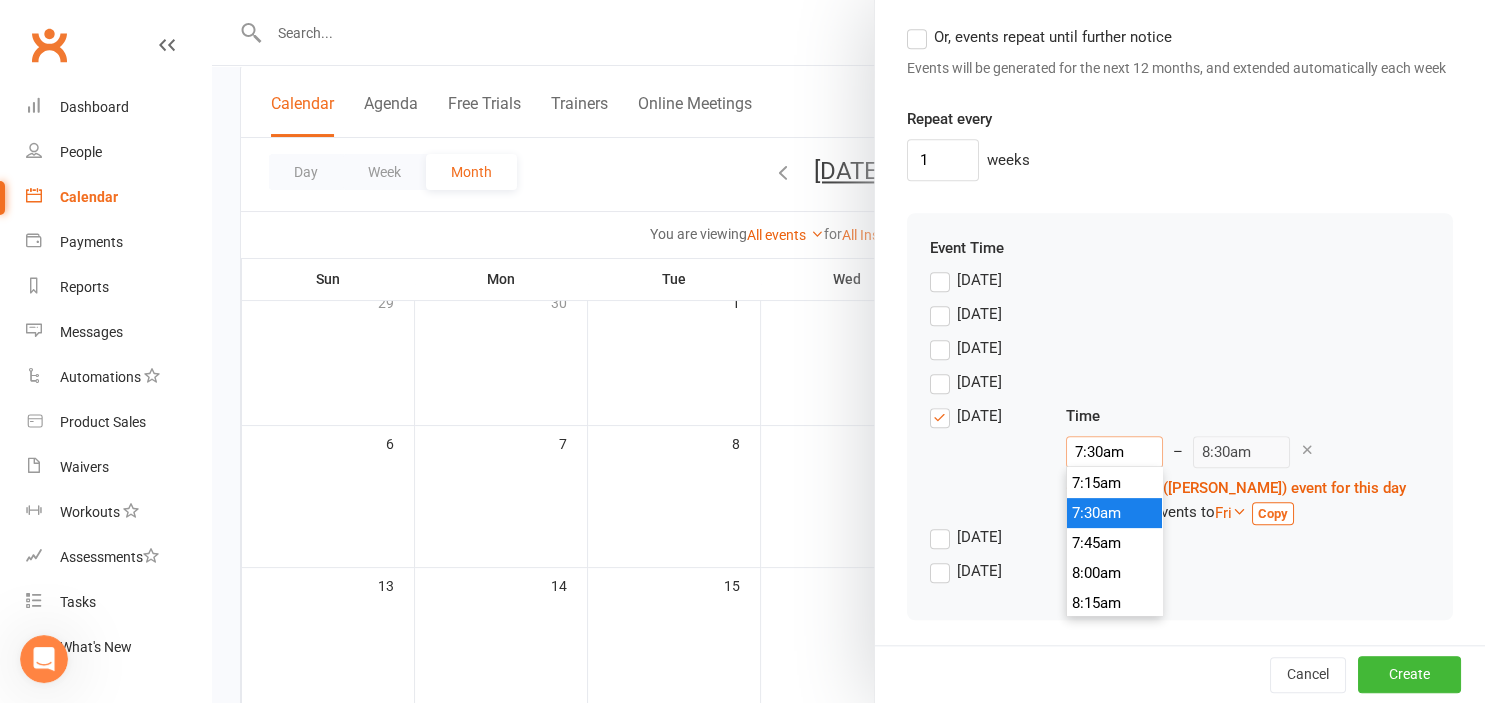 drag, startPoint x: 1126, startPoint y: 451, endPoint x: 1043, endPoint y: 442, distance: 83.48653 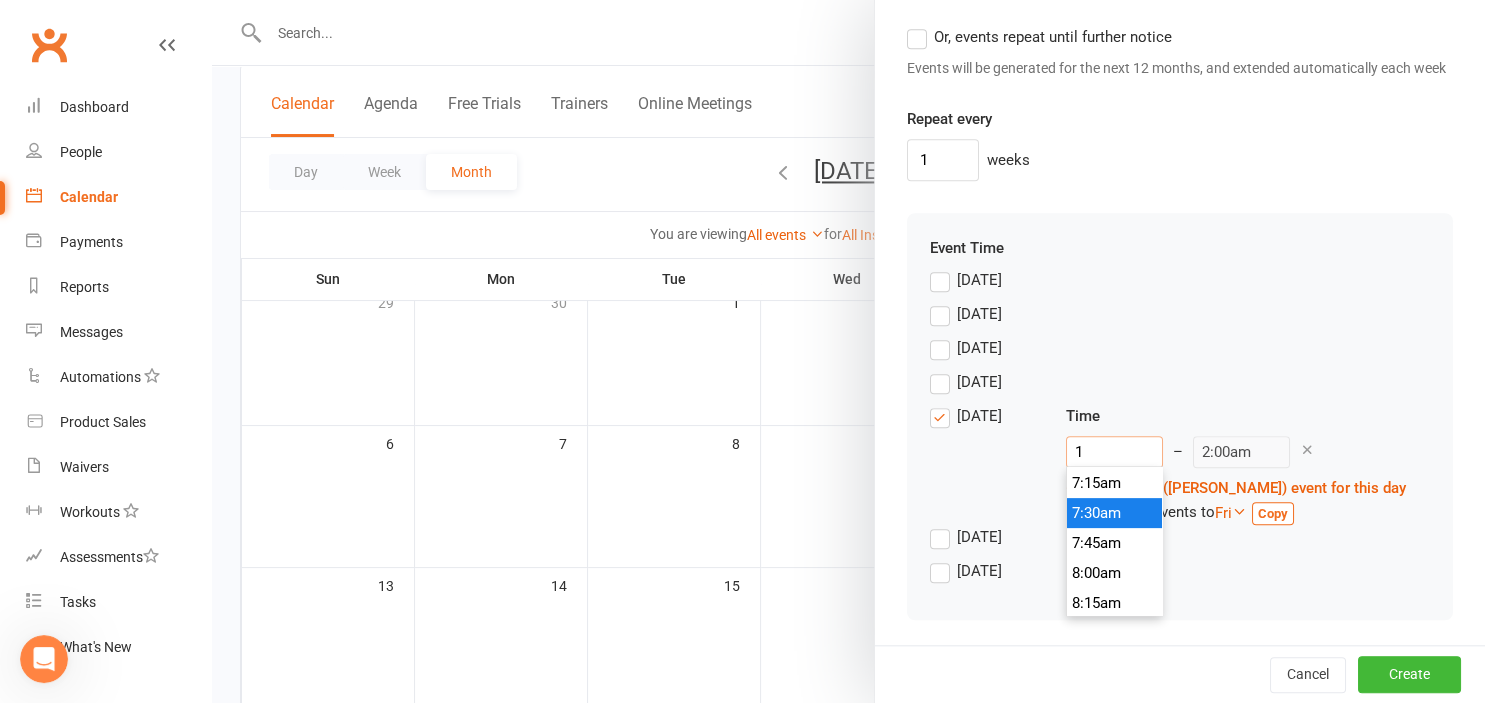 type on "10" 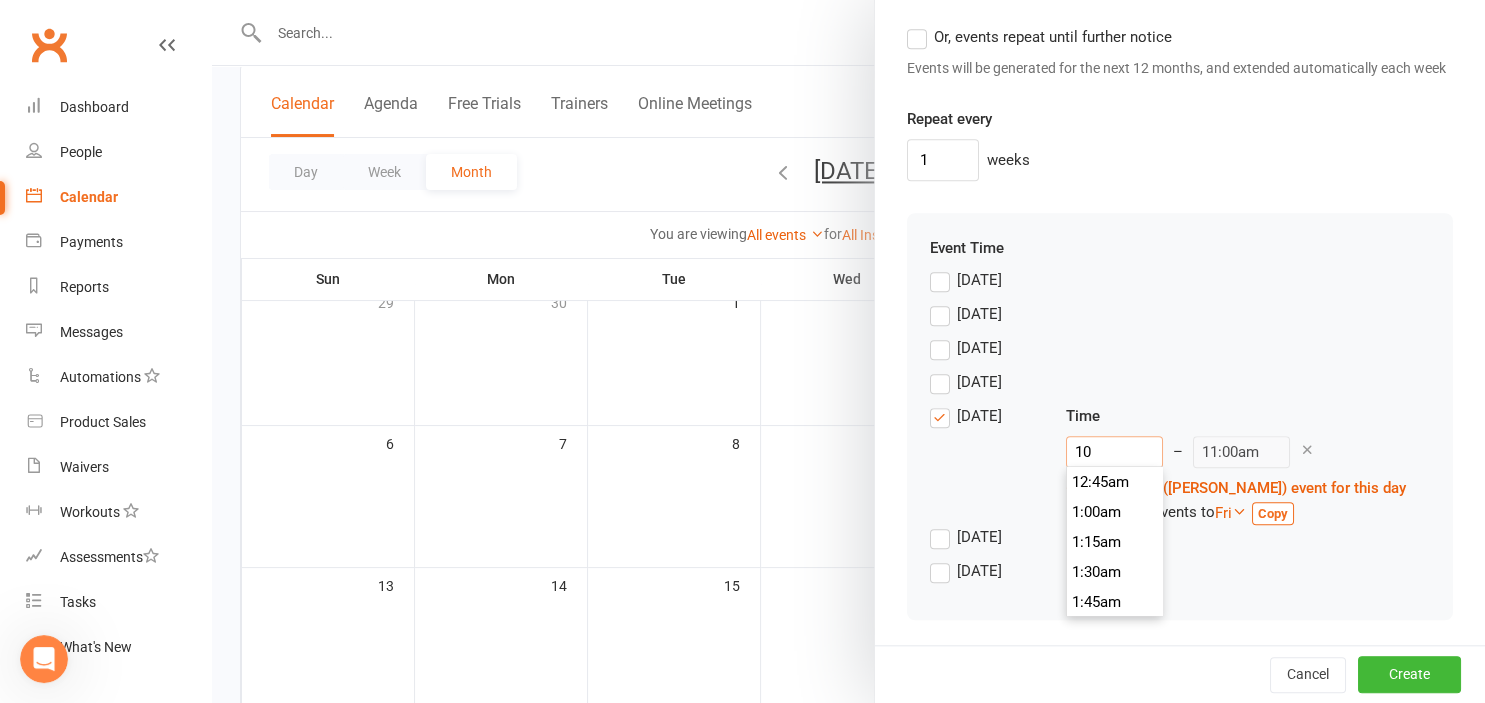 scroll, scrollTop: 1170, scrollLeft: 0, axis: vertical 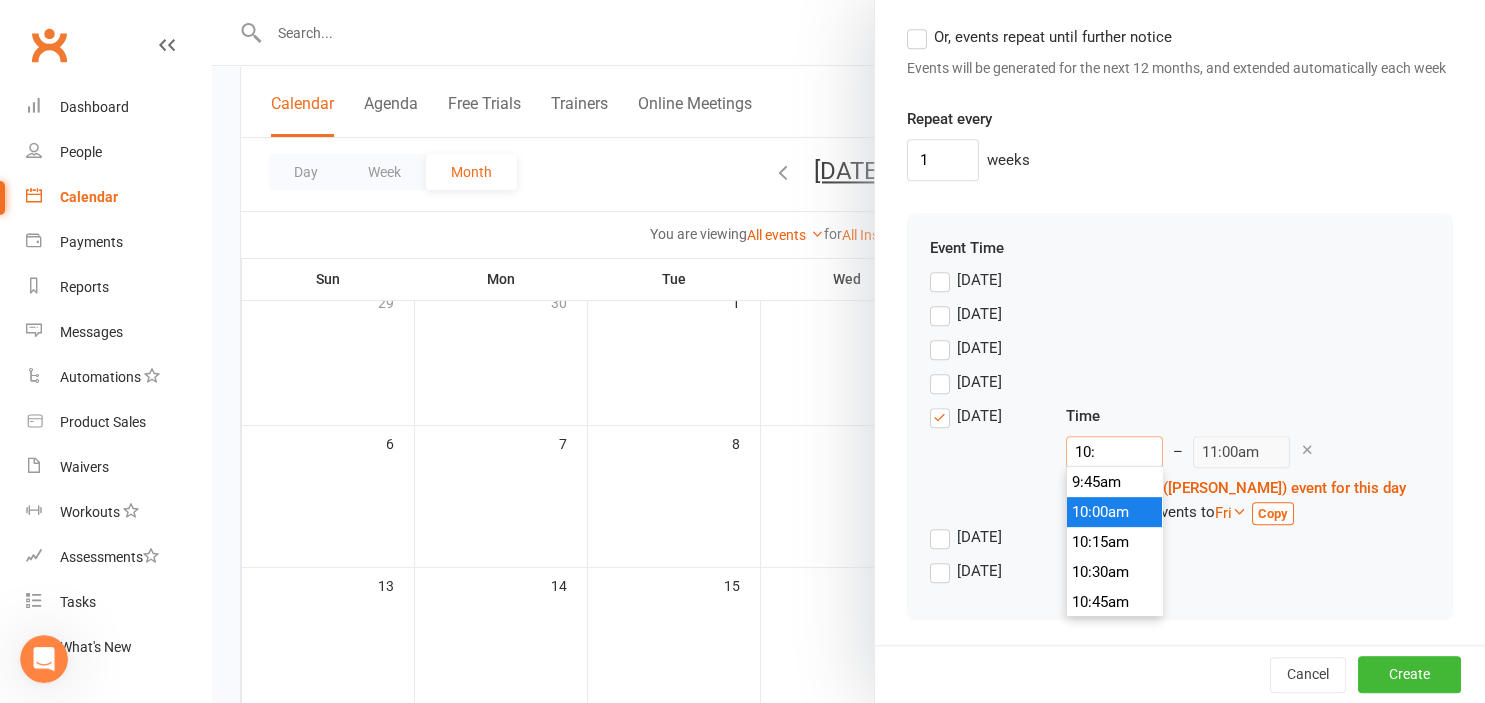 type on "10:3" 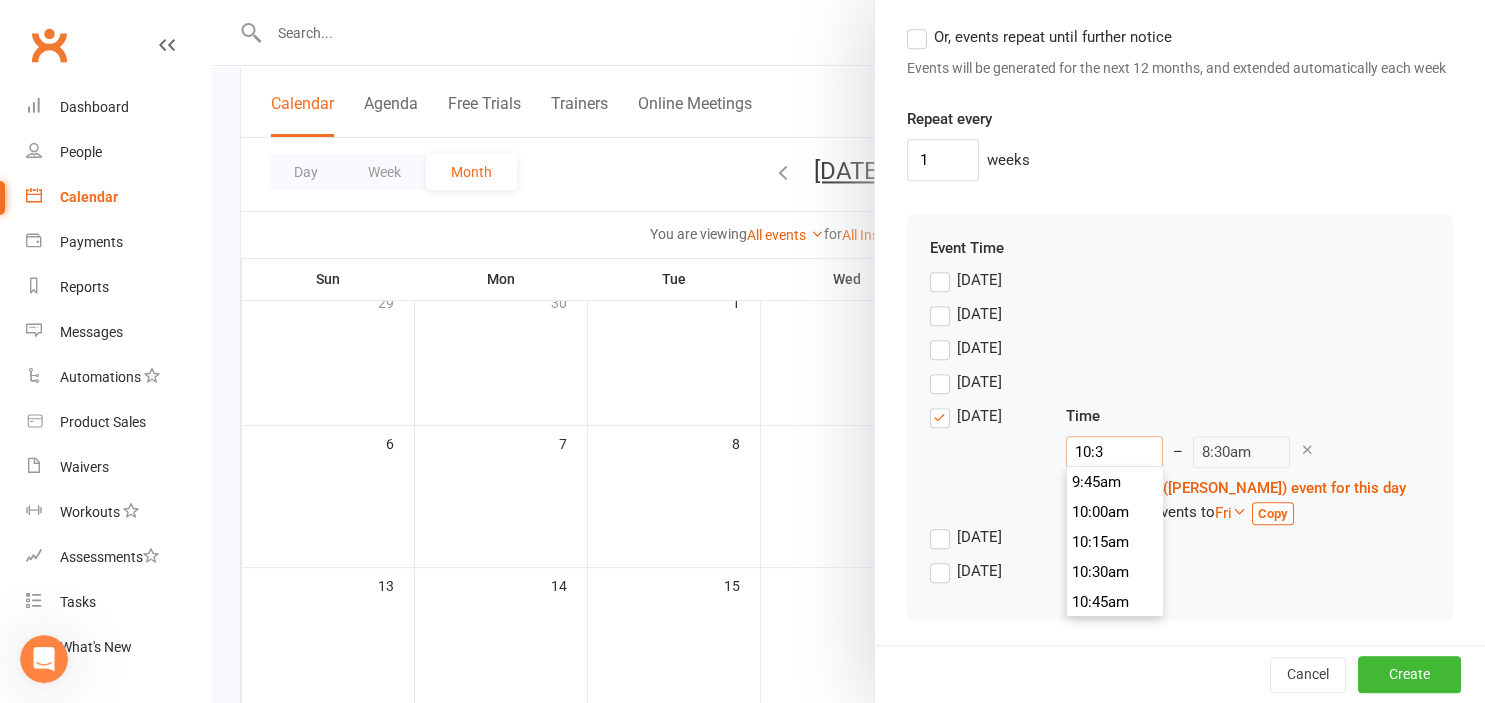 type on "10:30" 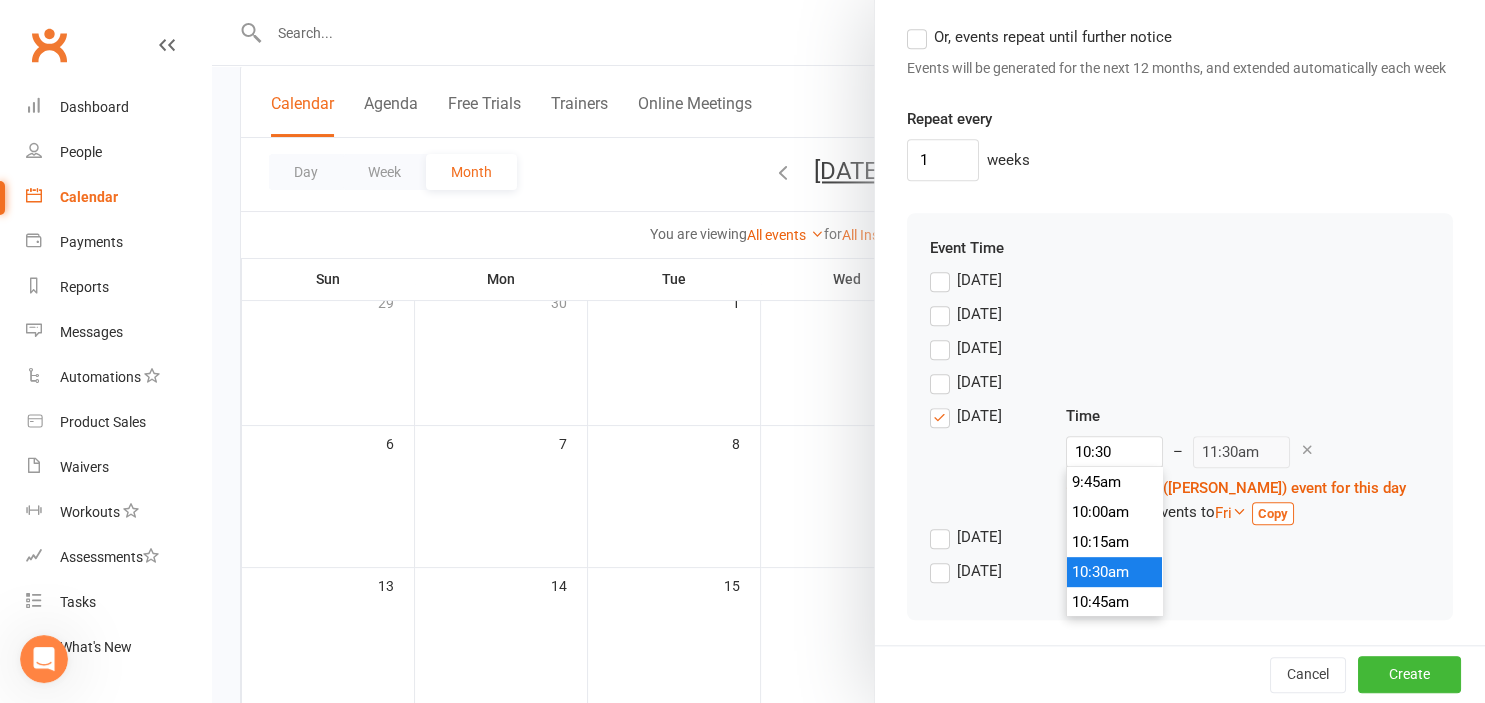 type on "10:30am" 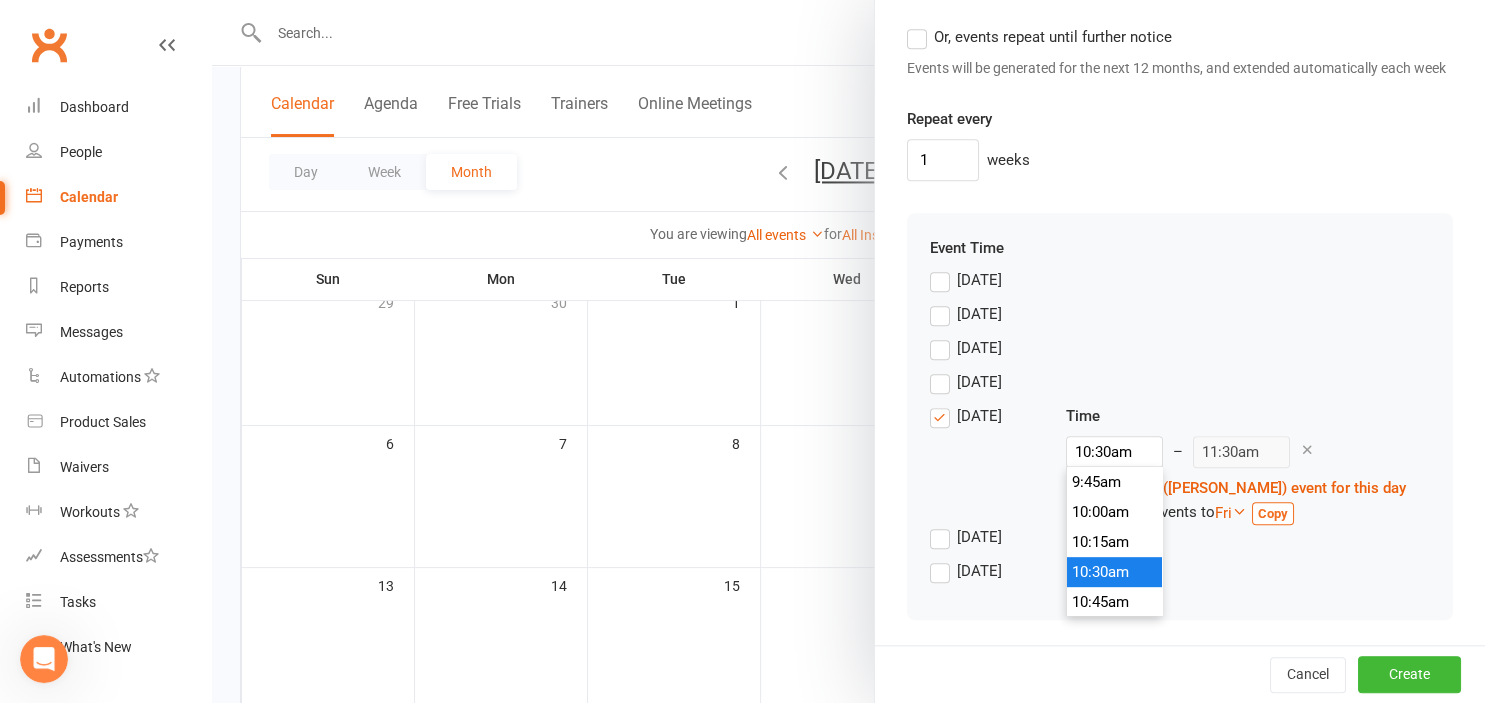 click on "Monday" at bounding box center [1180, 319] 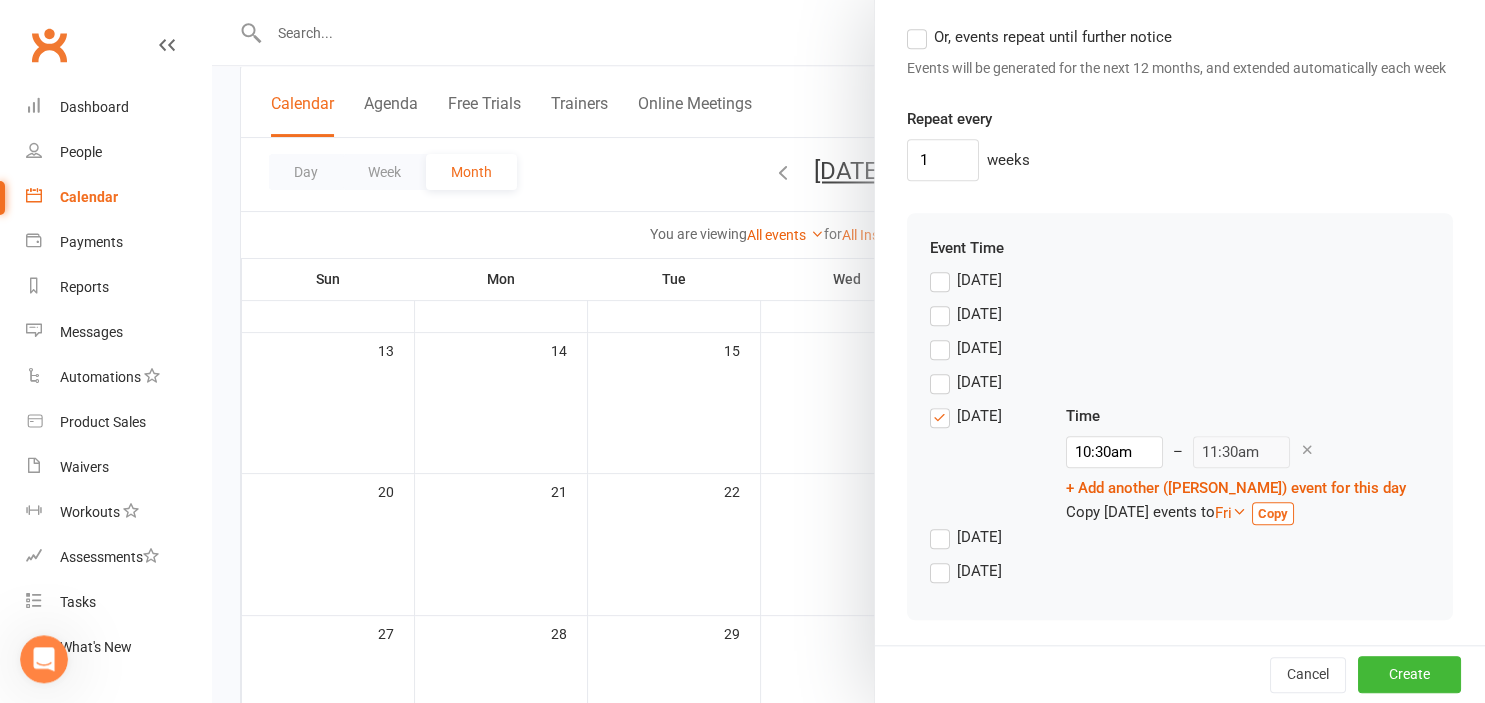 scroll, scrollTop: 422, scrollLeft: 0, axis: vertical 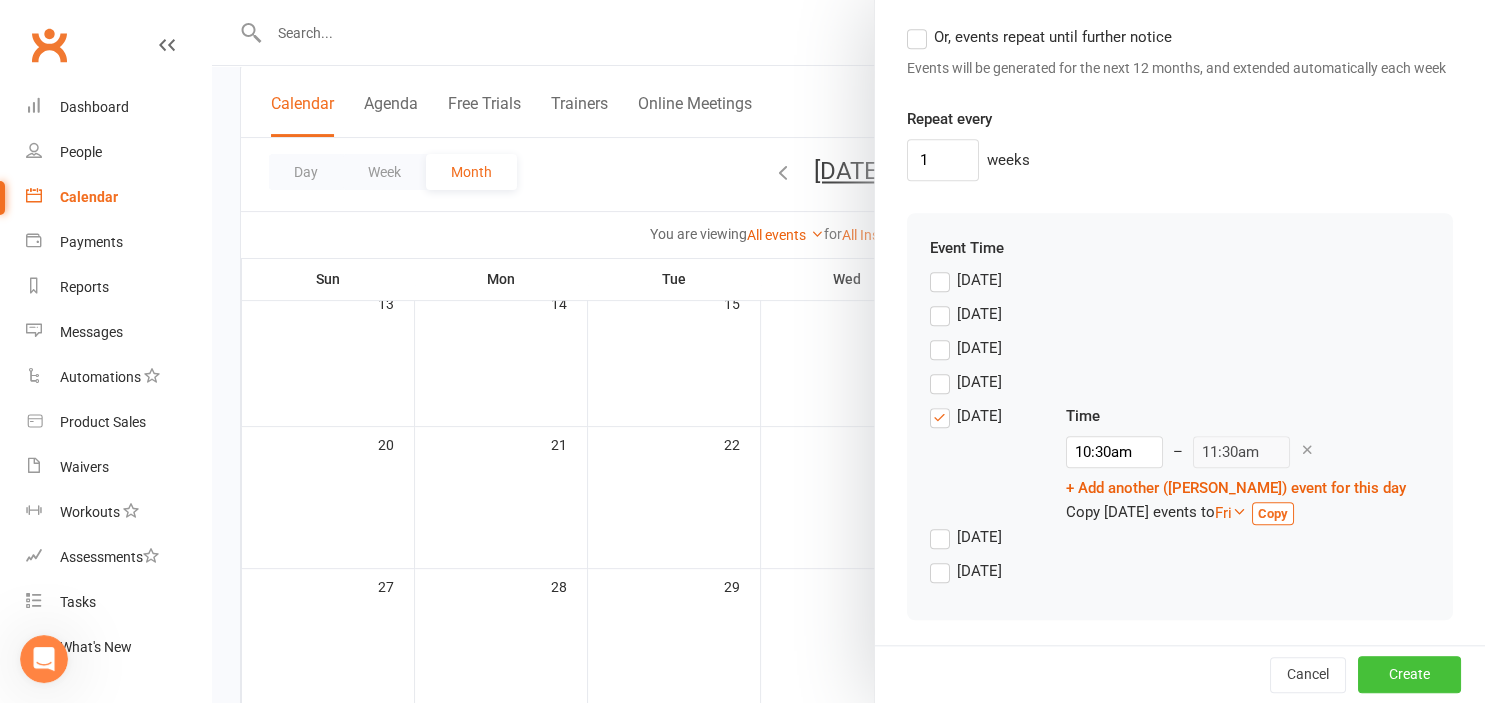 click on "Create" at bounding box center (1409, 675) 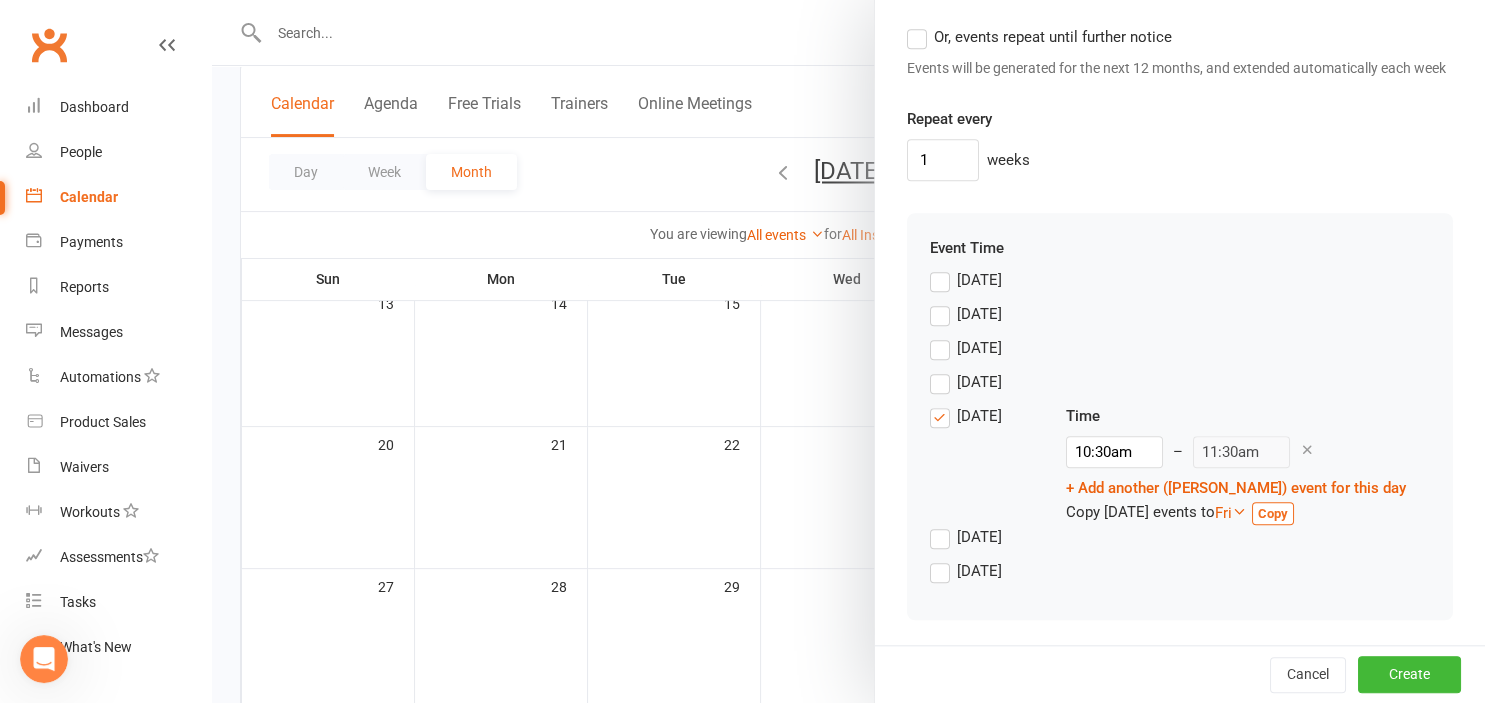 scroll, scrollTop: 1710, scrollLeft: 0, axis: vertical 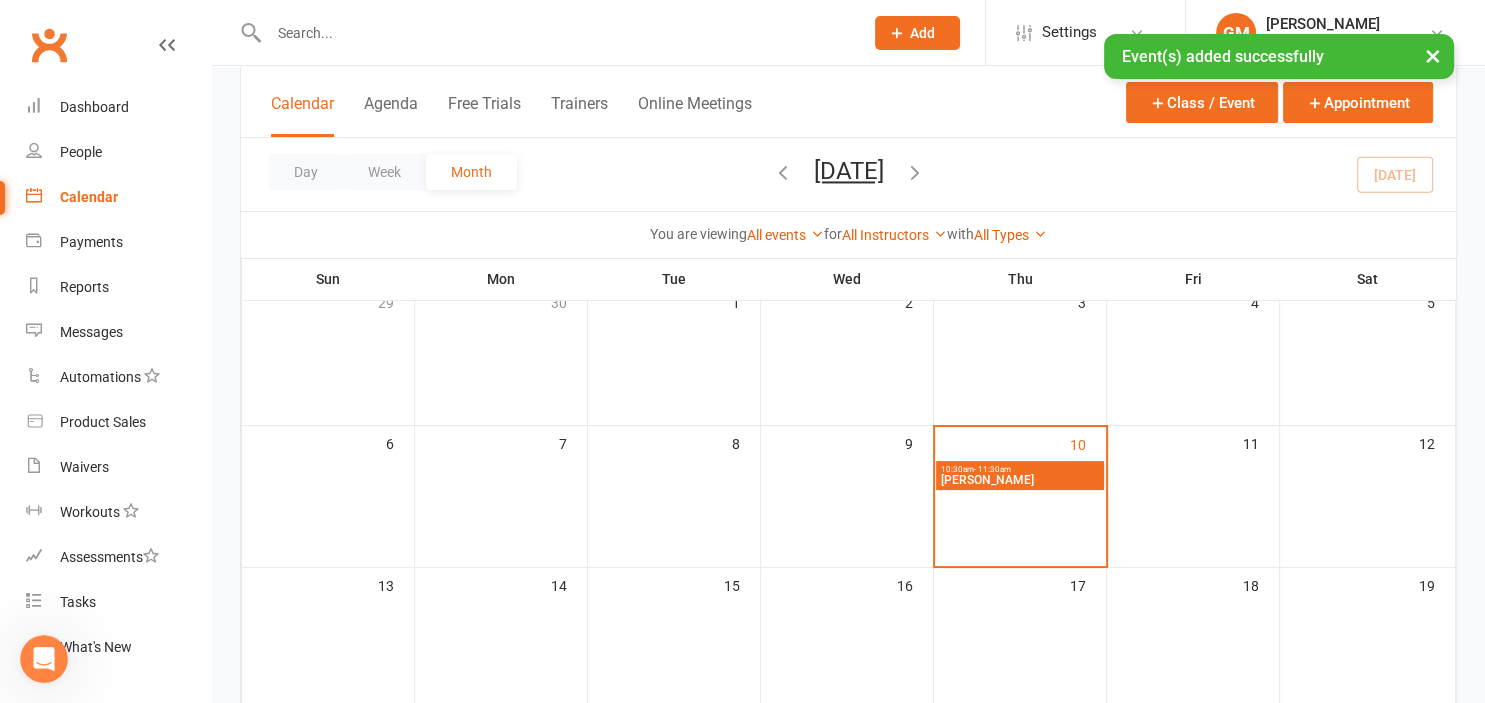 click on "[PERSON_NAME]" at bounding box center [1020, 480] 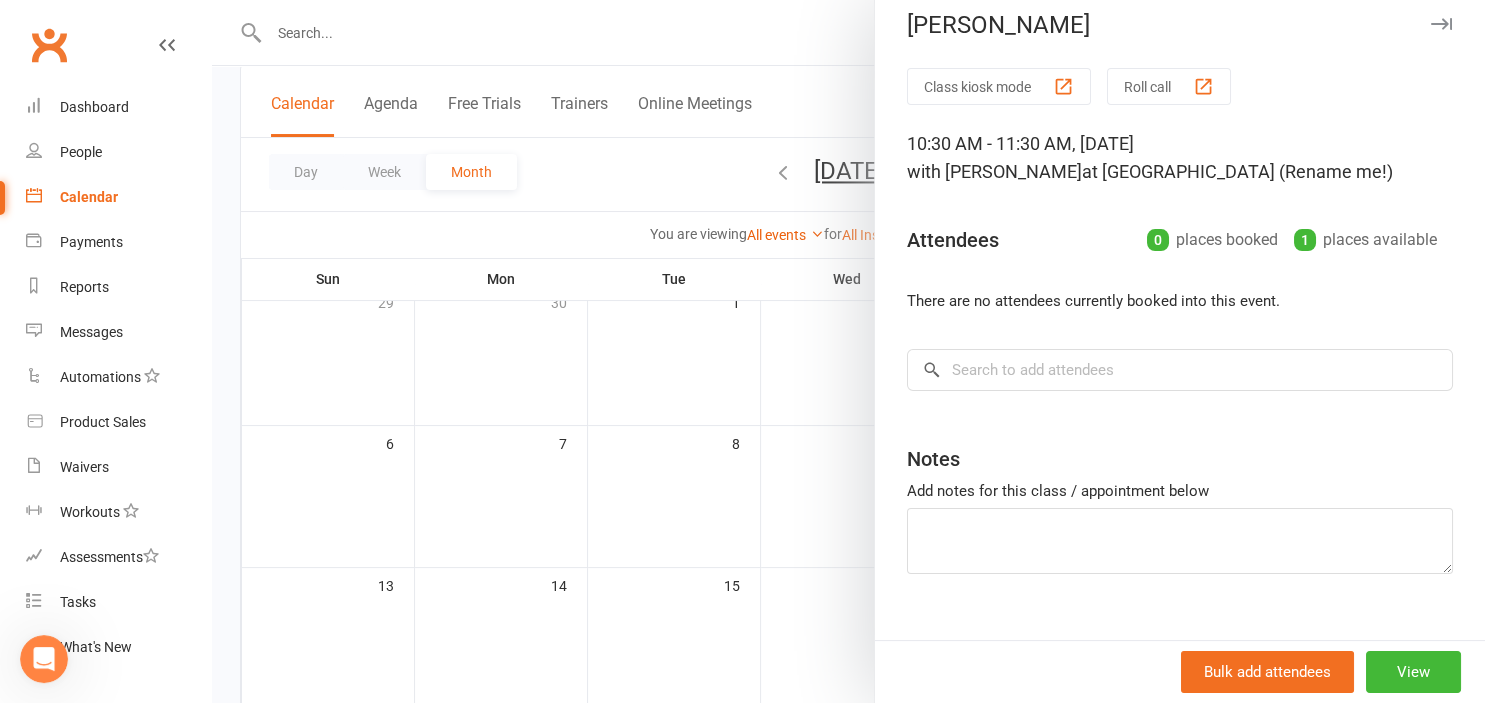 scroll, scrollTop: 0, scrollLeft: 0, axis: both 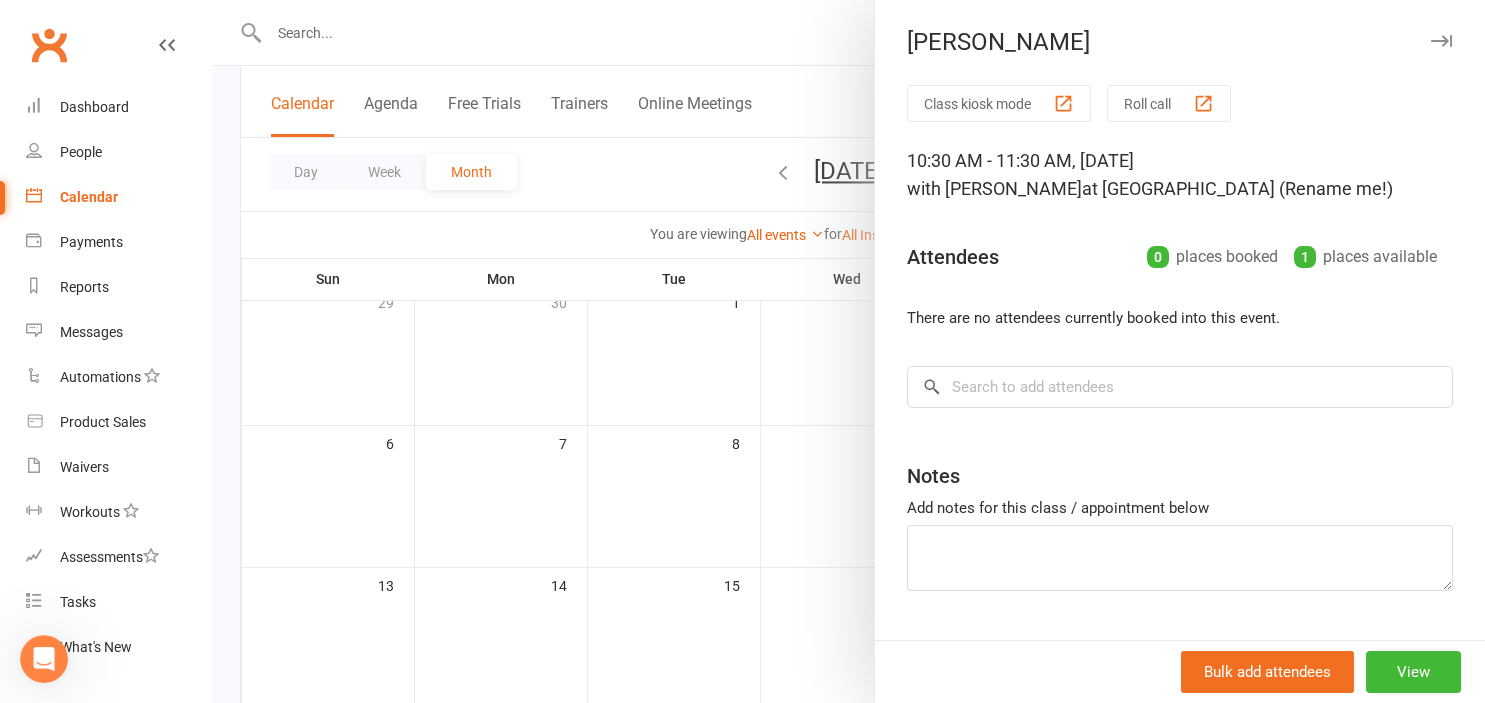 click on "Class kiosk mode" at bounding box center [999, 103] 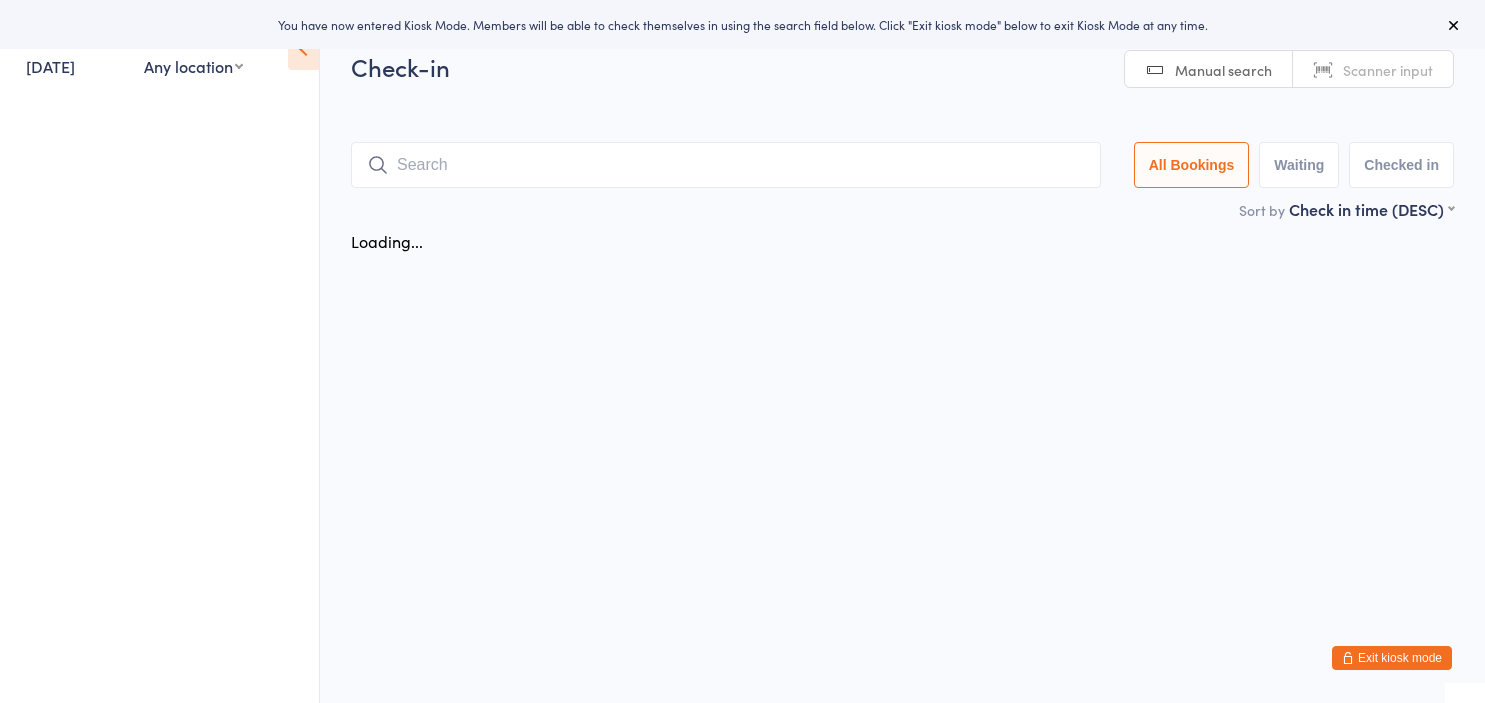 scroll, scrollTop: 0, scrollLeft: 0, axis: both 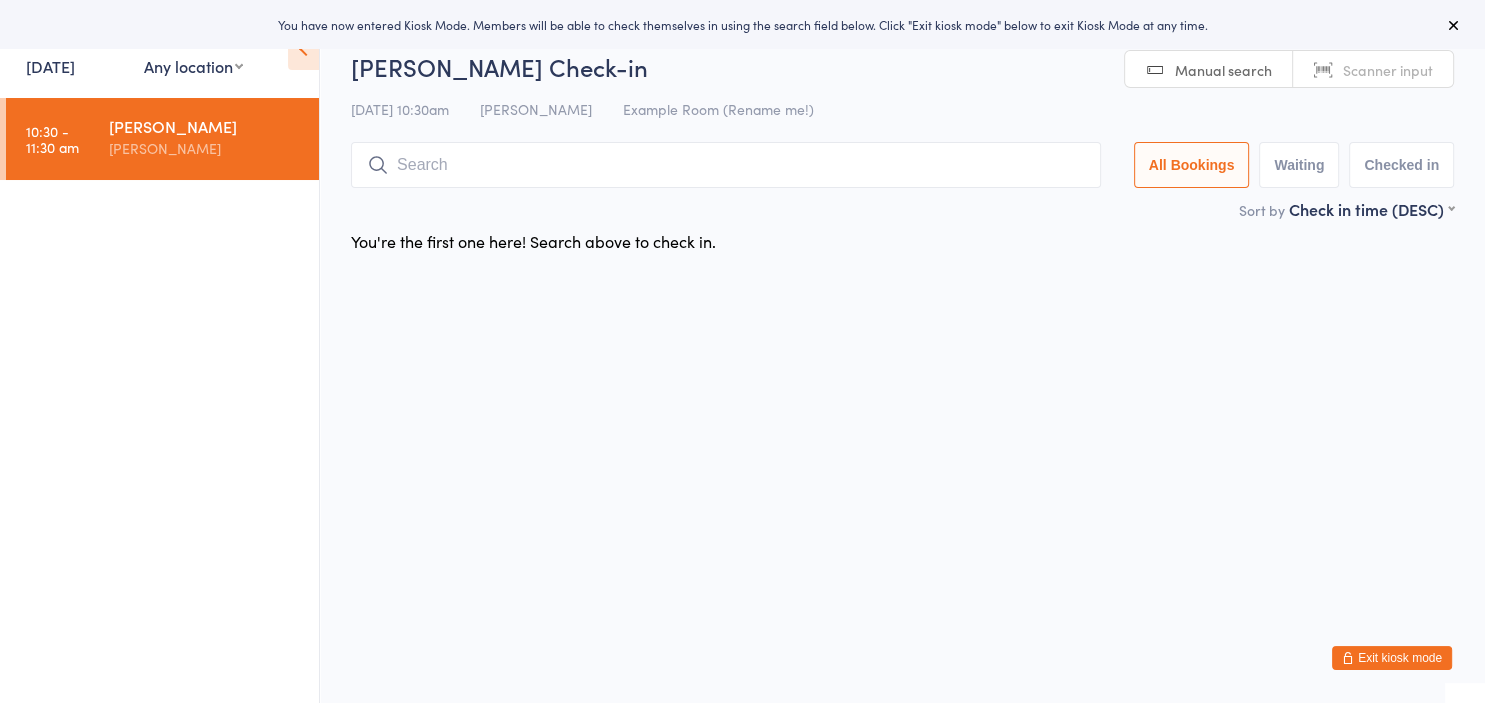click on "[PERSON_NAME]" at bounding box center (205, 126) 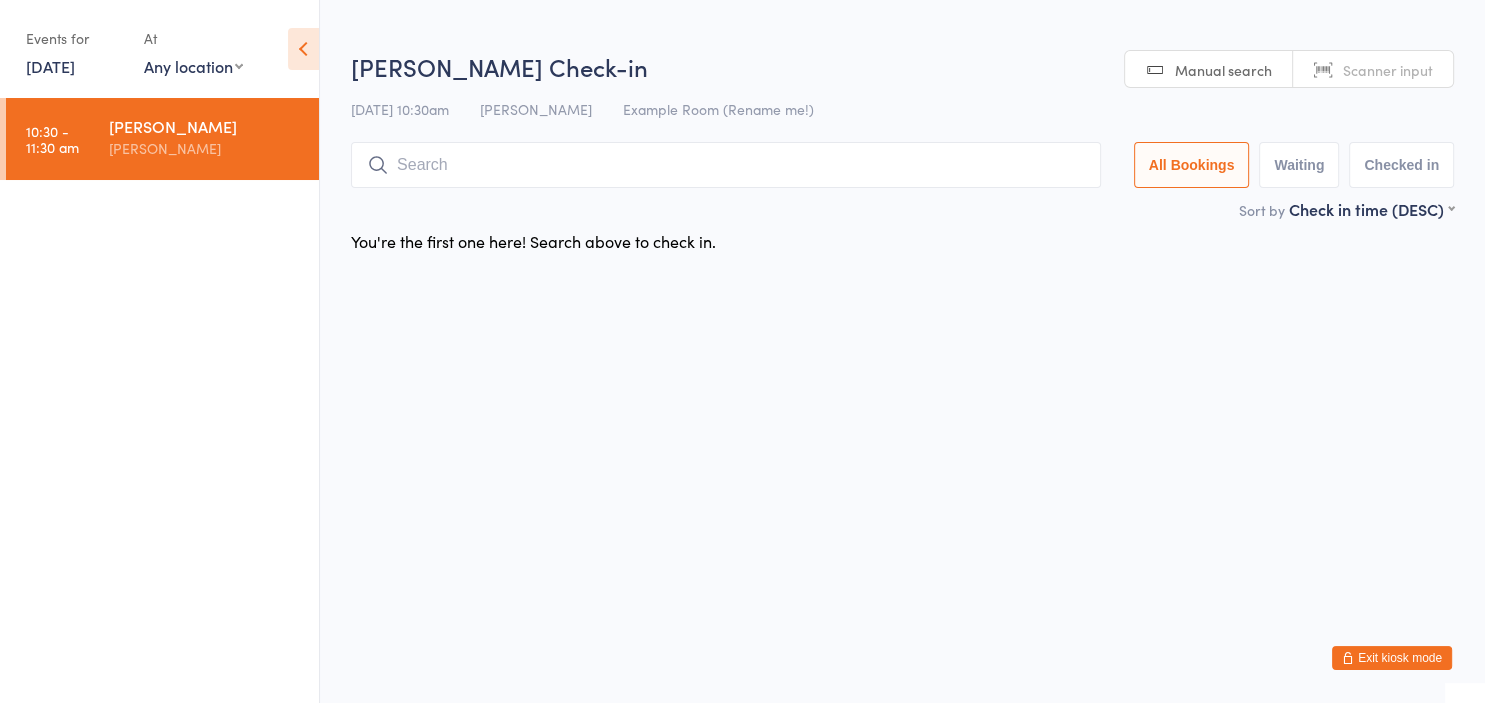 click on "Exit kiosk mode" at bounding box center (1392, 658) 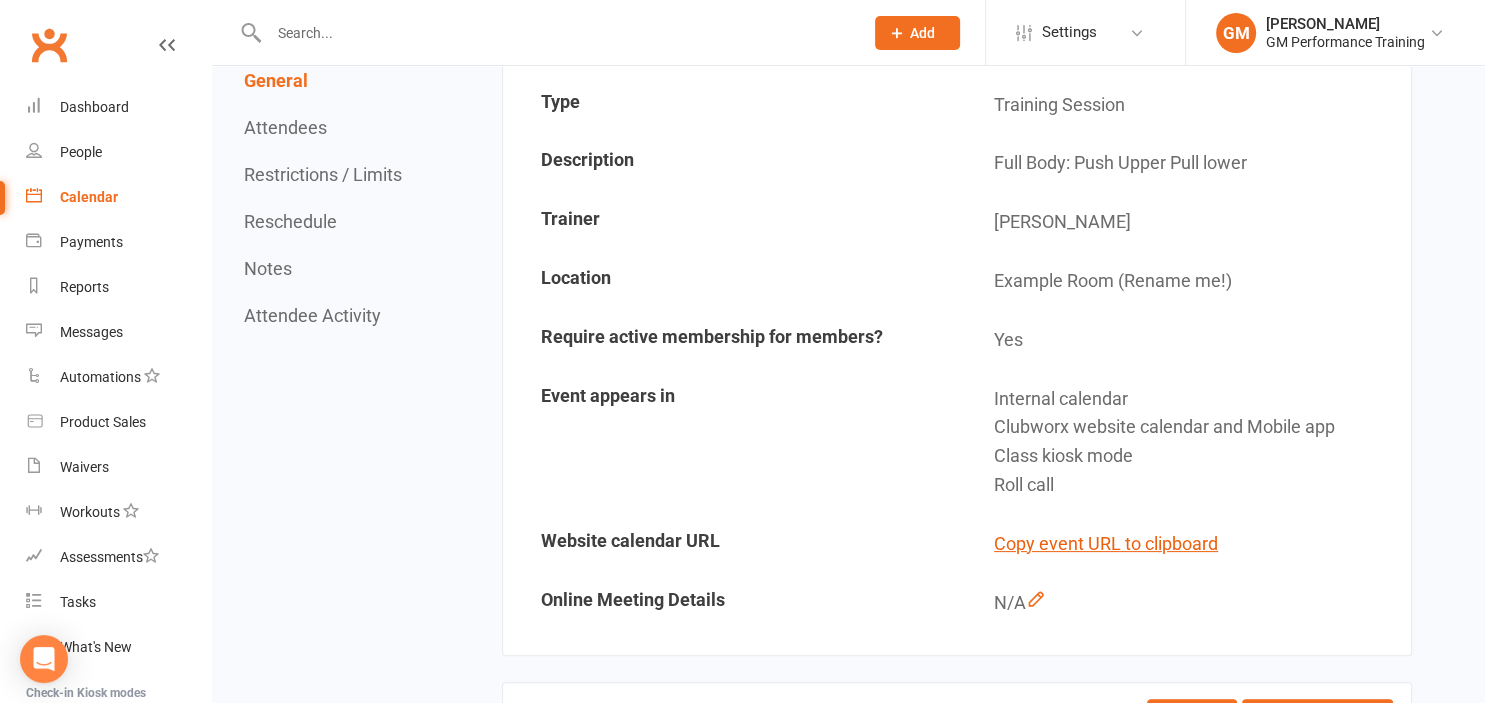 scroll, scrollTop: 0, scrollLeft: 0, axis: both 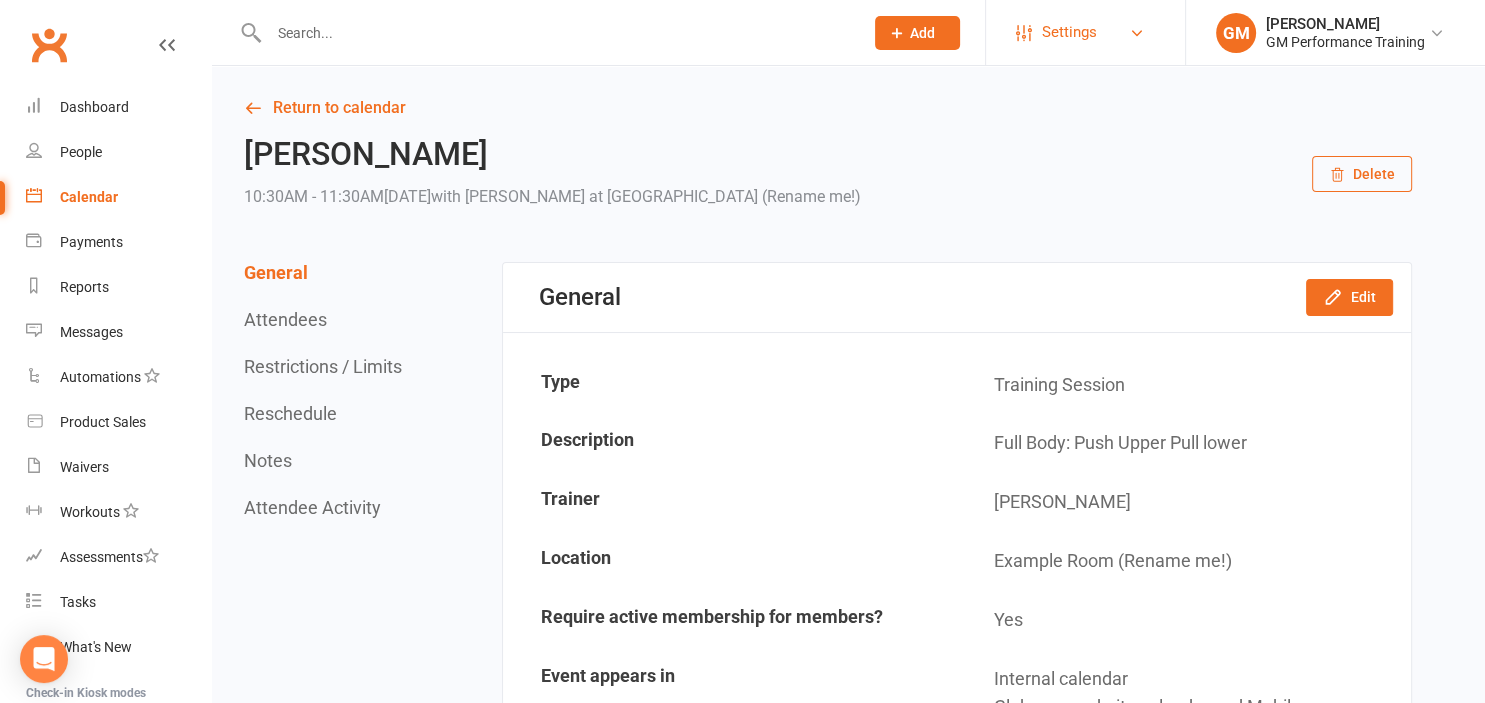 click on "Settings" at bounding box center (1085, 32) 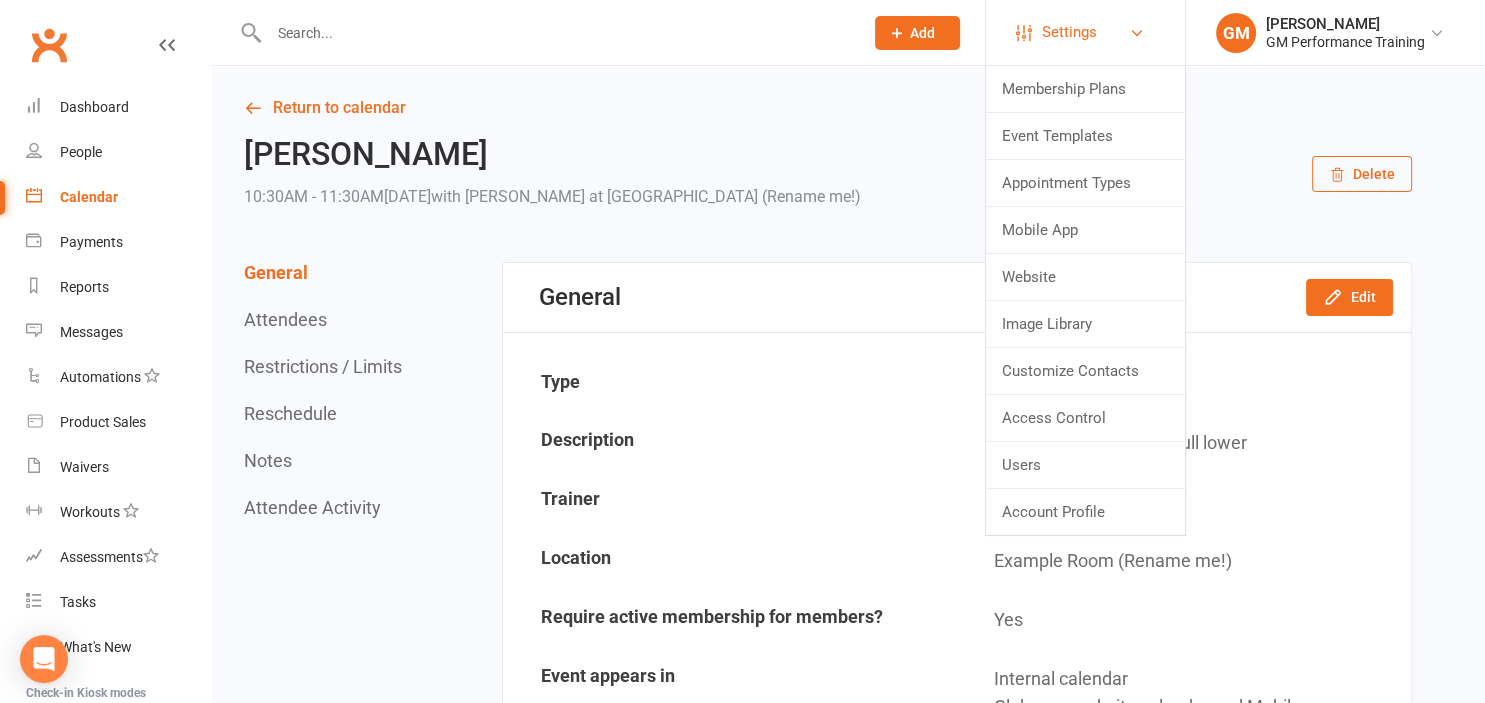 click on "Settings" at bounding box center (1085, 32) 